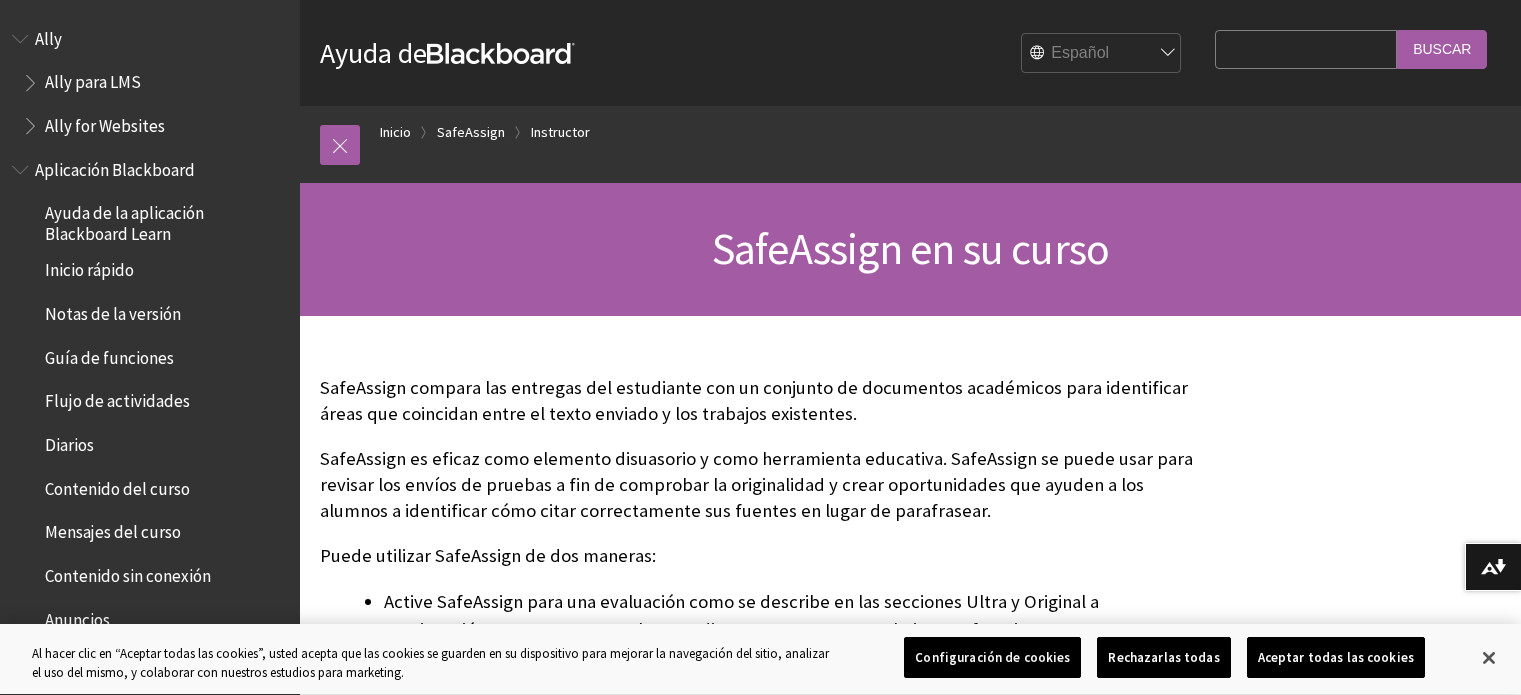 scroll, scrollTop: 0, scrollLeft: 0, axis: both 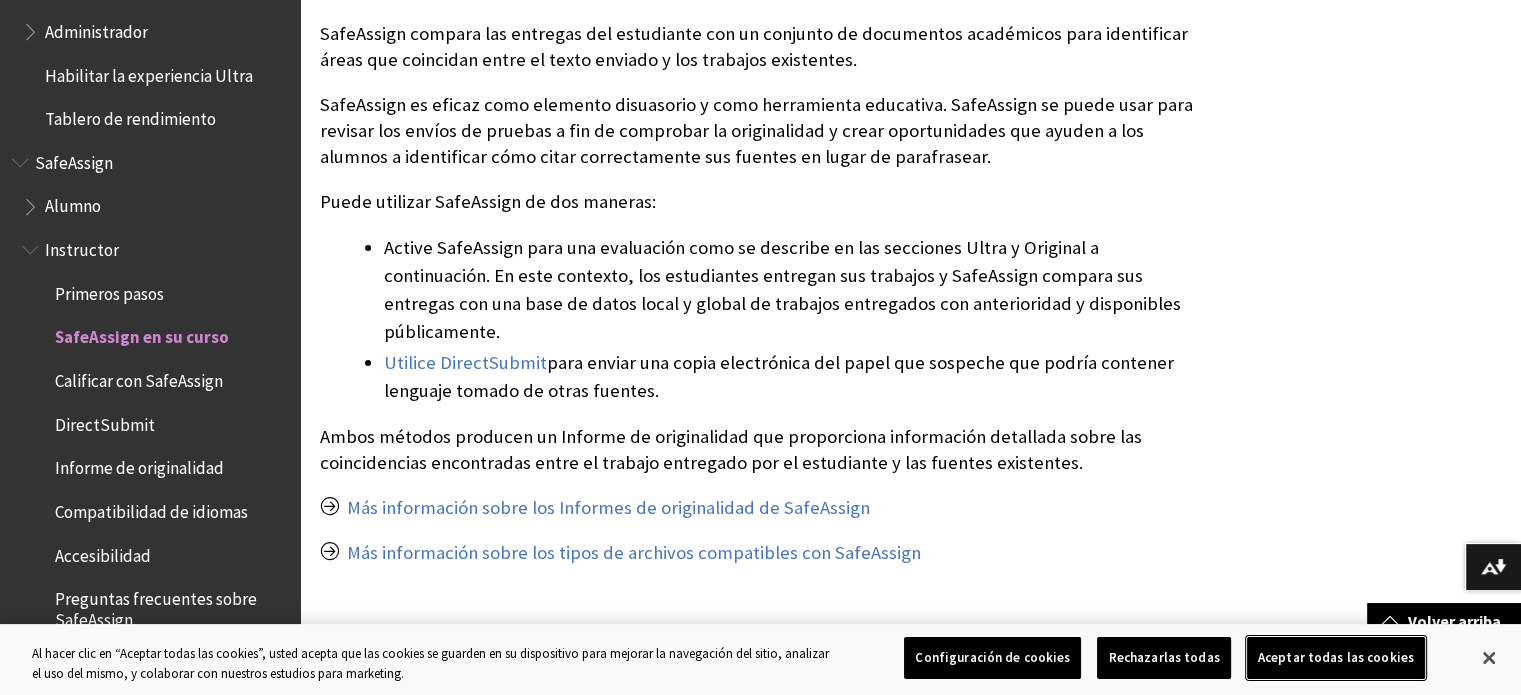 click on "Aceptar todas las cookies" at bounding box center (1336, 658) 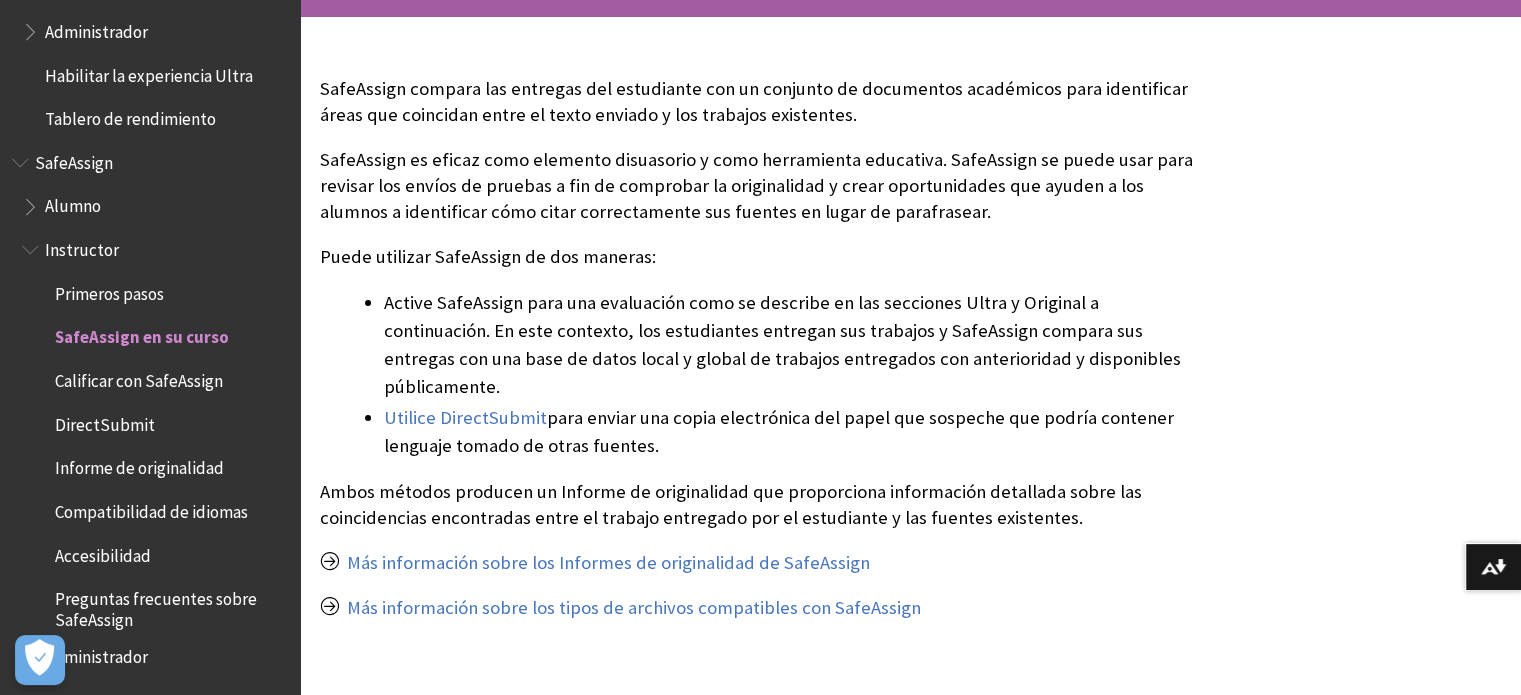 scroll, scrollTop: 320, scrollLeft: 0, axis: vertical 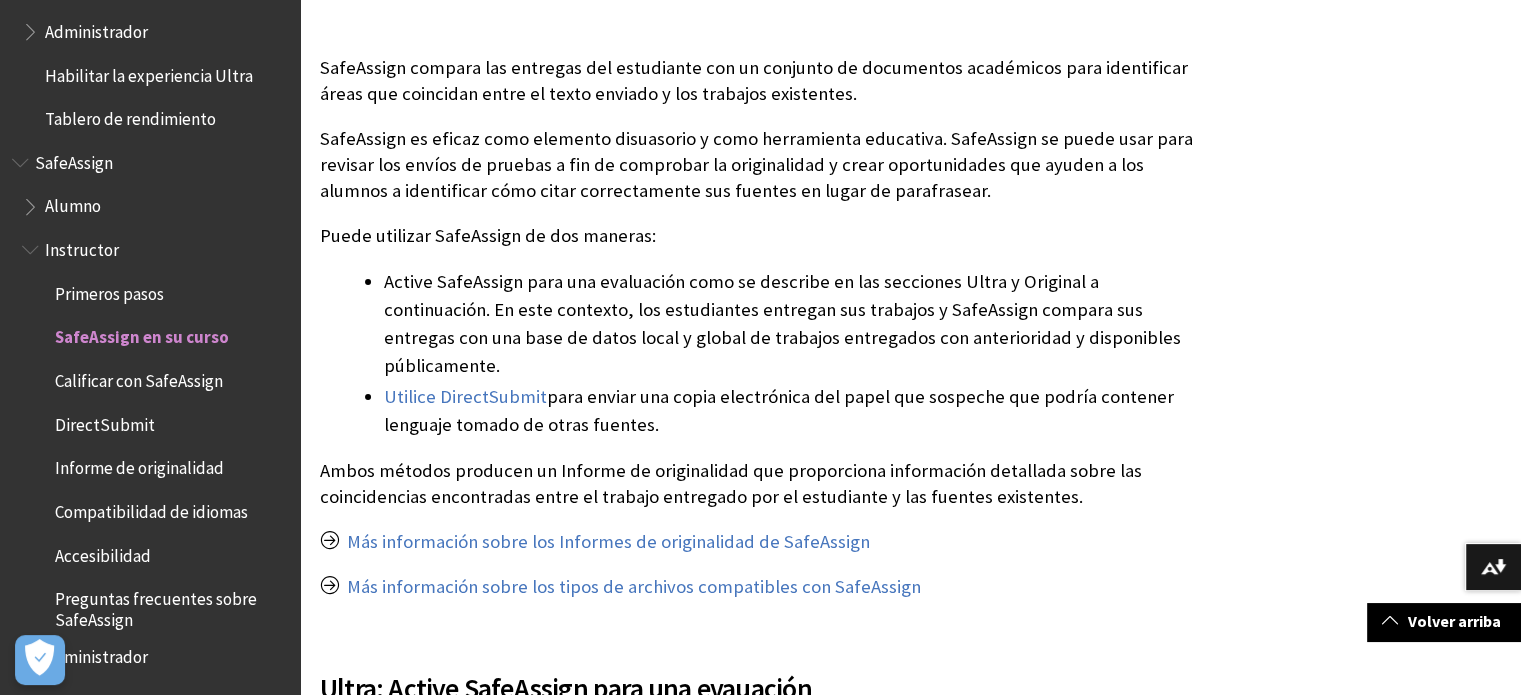 click on "Puede utilizar SafeAssign de dos maneras:" at bounding box center [762, 236] 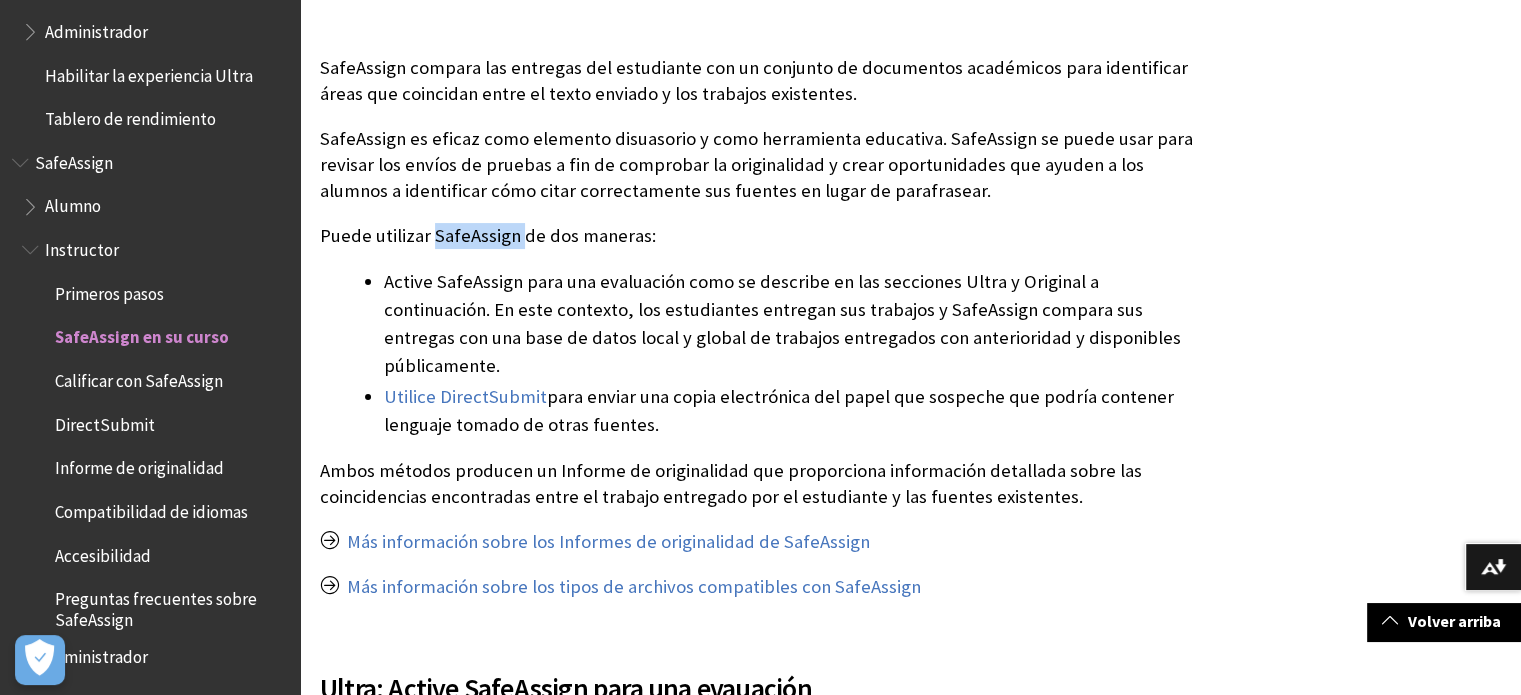 click on "Puede utilizar SafeAssign de dos maneras:" at bounding box center (762, 236) 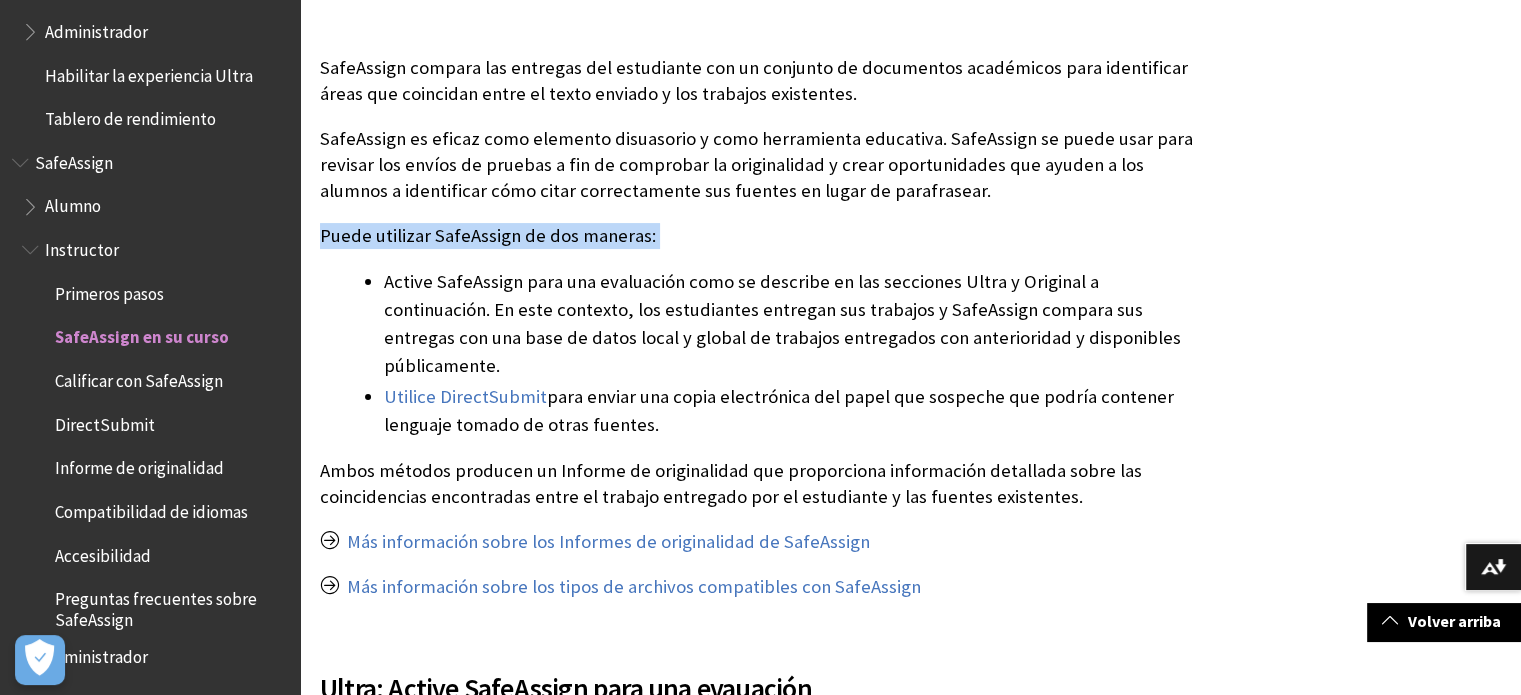 click on "Puede utilizar SafeAssign de dos maneras:" at bounding box center (762, 236) 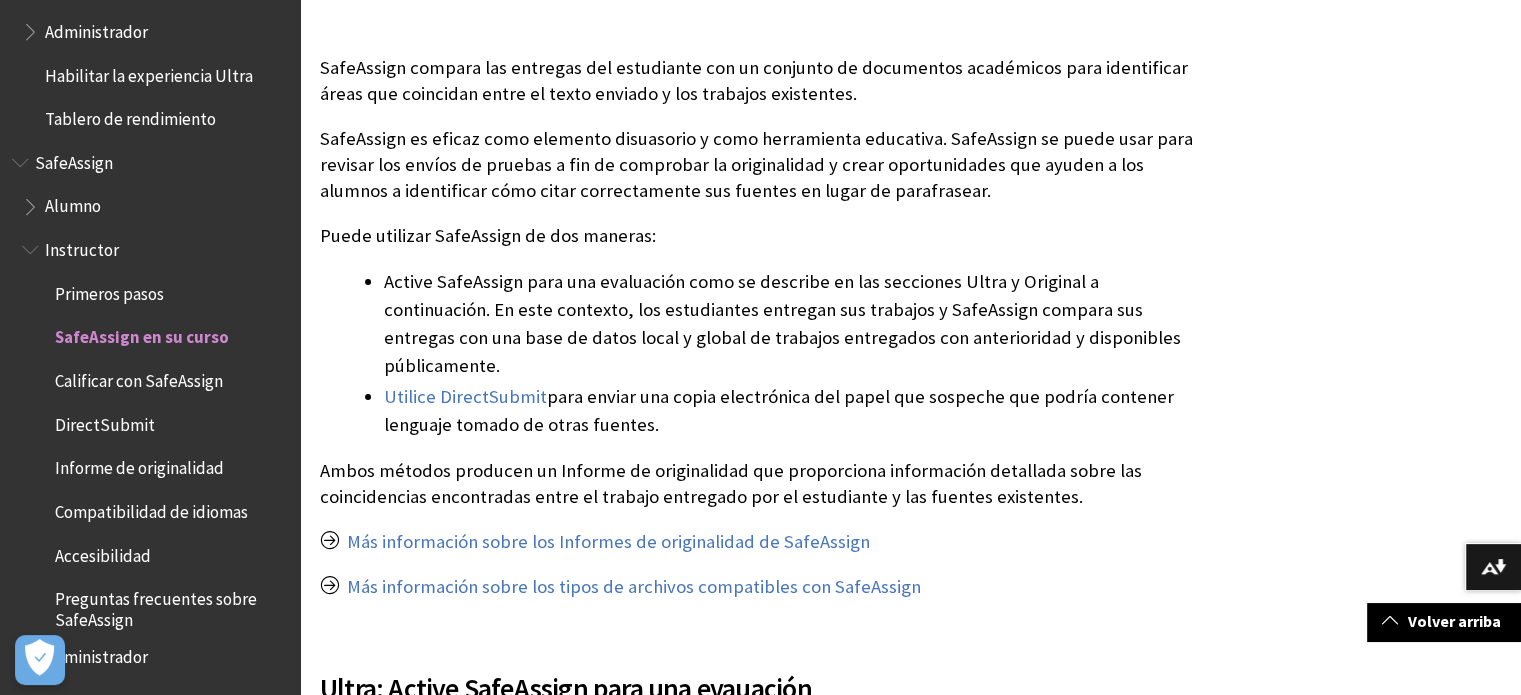 click on "Puede utilizar SafeAssign de dos maneras:" at bounding box center [762, 236] 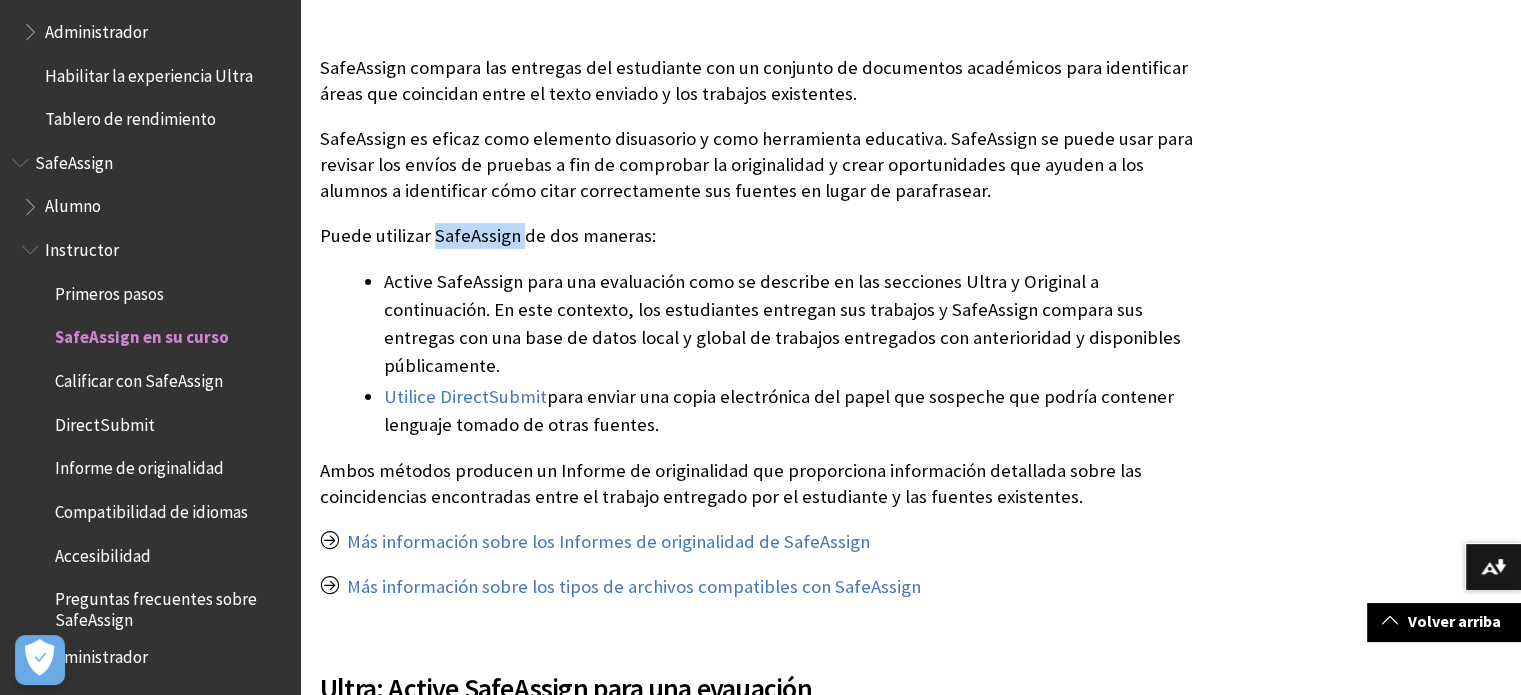 click on "Puede utilizar SafeAssign de dos maneras:" at bounding box center [762, 236] 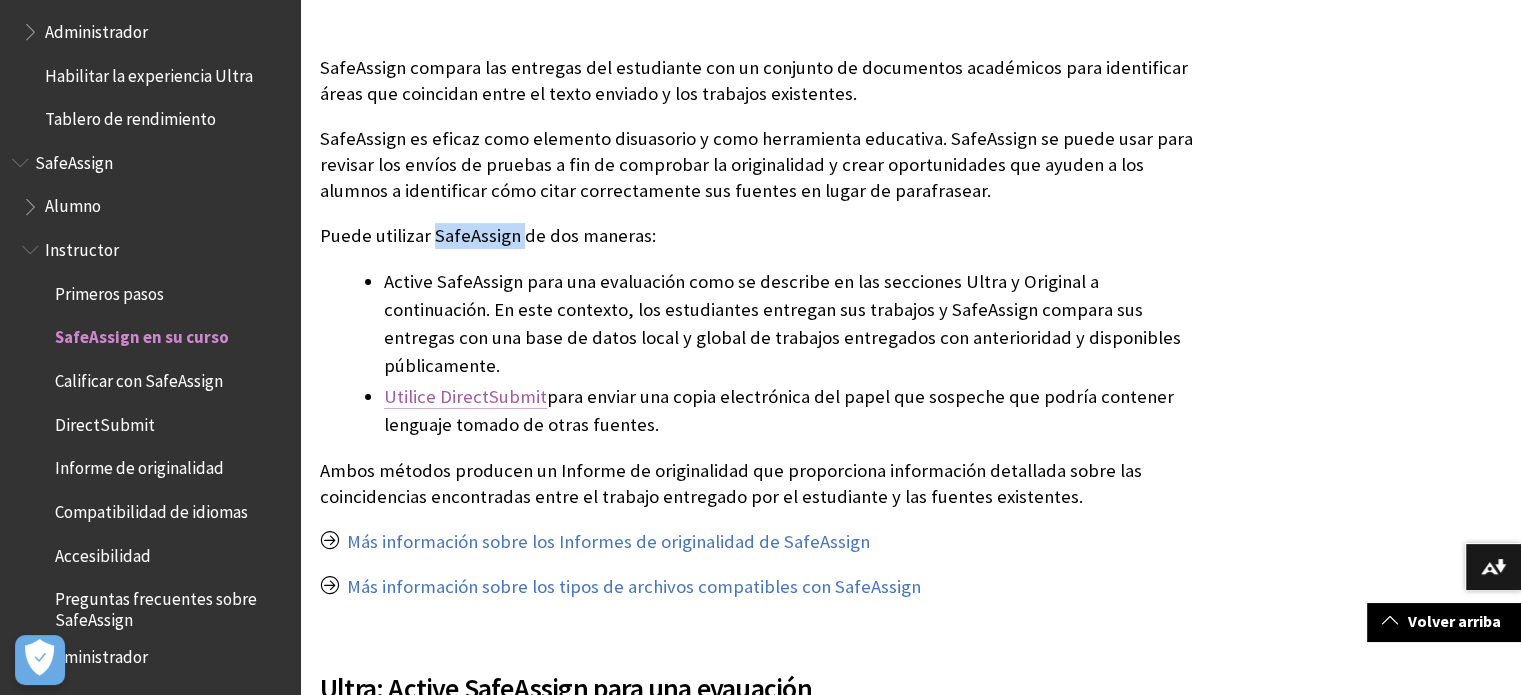 click on "Utilice DirectSubmit" at bounding box center [465, 397] 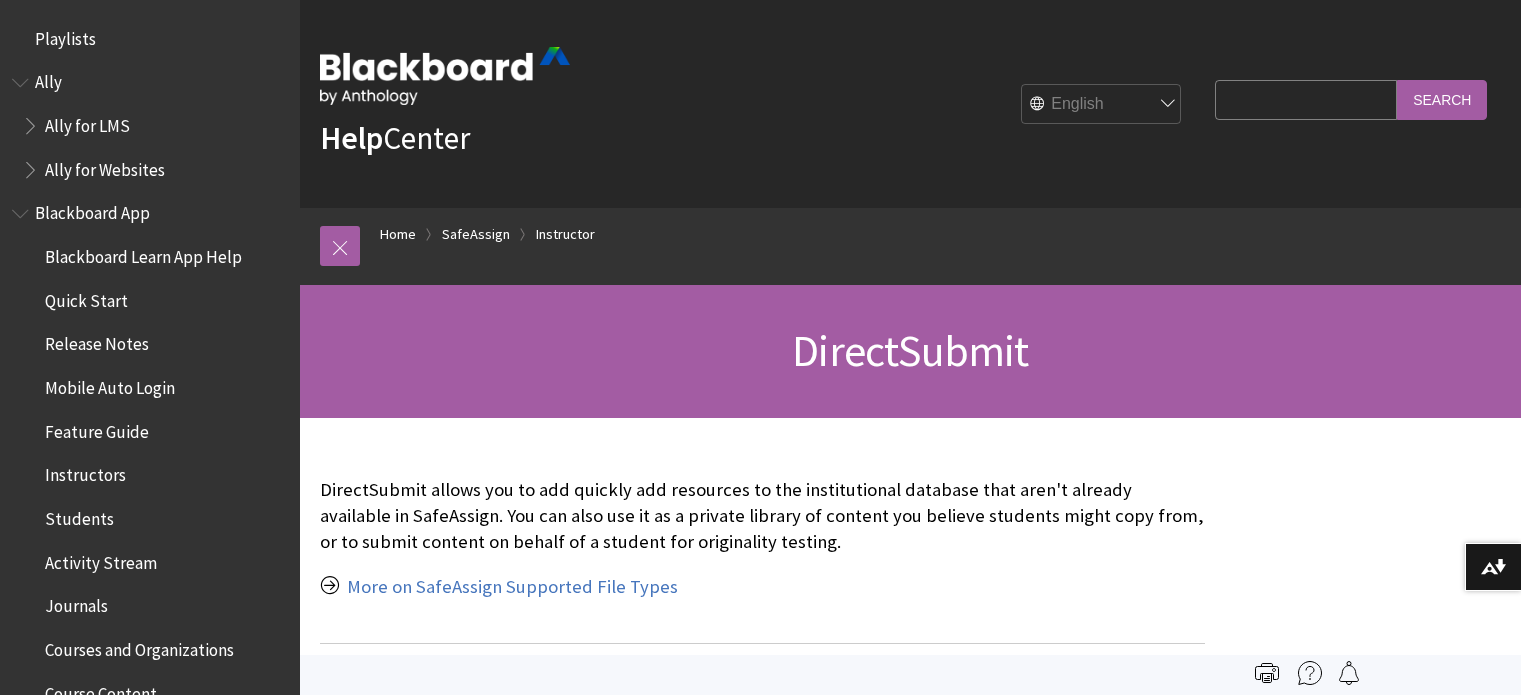 scroll, scrollTop: 0, scrollLeft: 0, axis: both 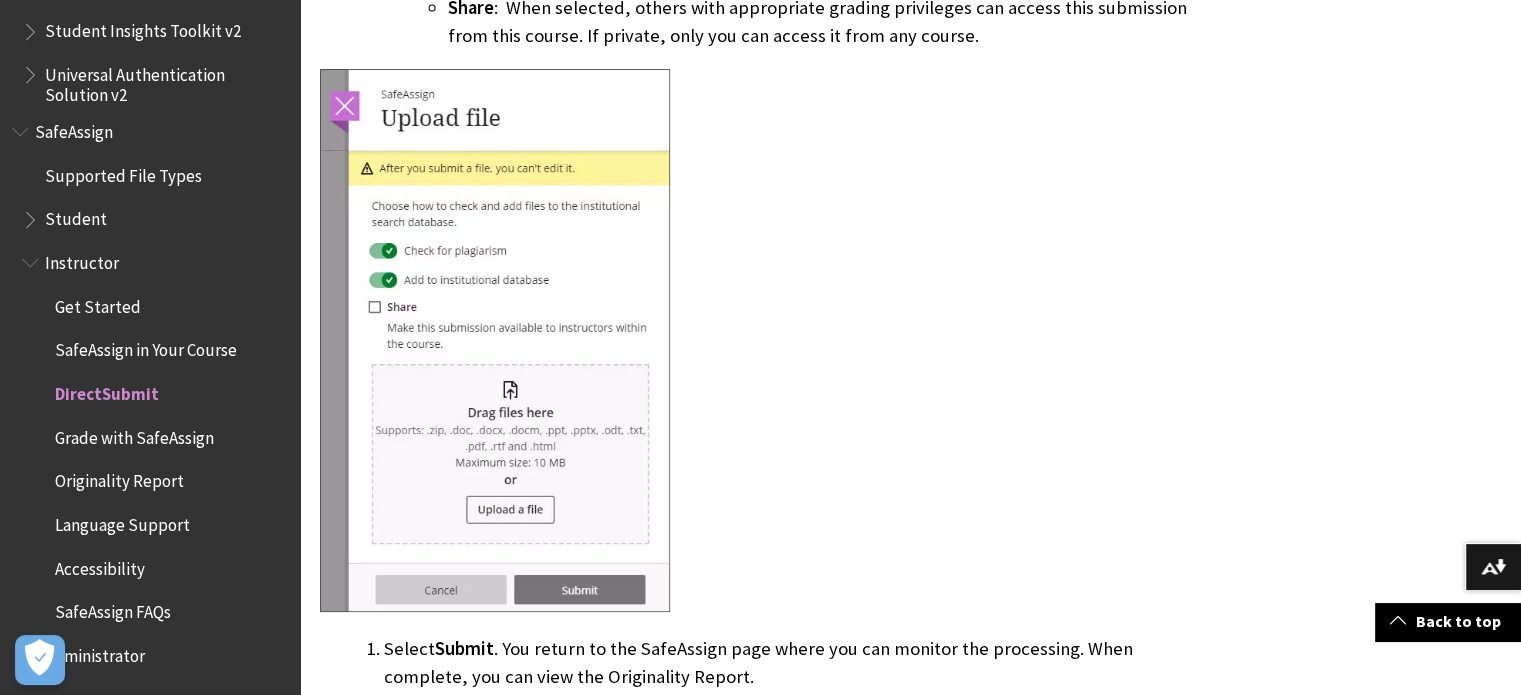 drag, startPoint x: 1513, startPoint y: 348, endPoint x: 1489, endPoint y: 227, distance: 123.35721 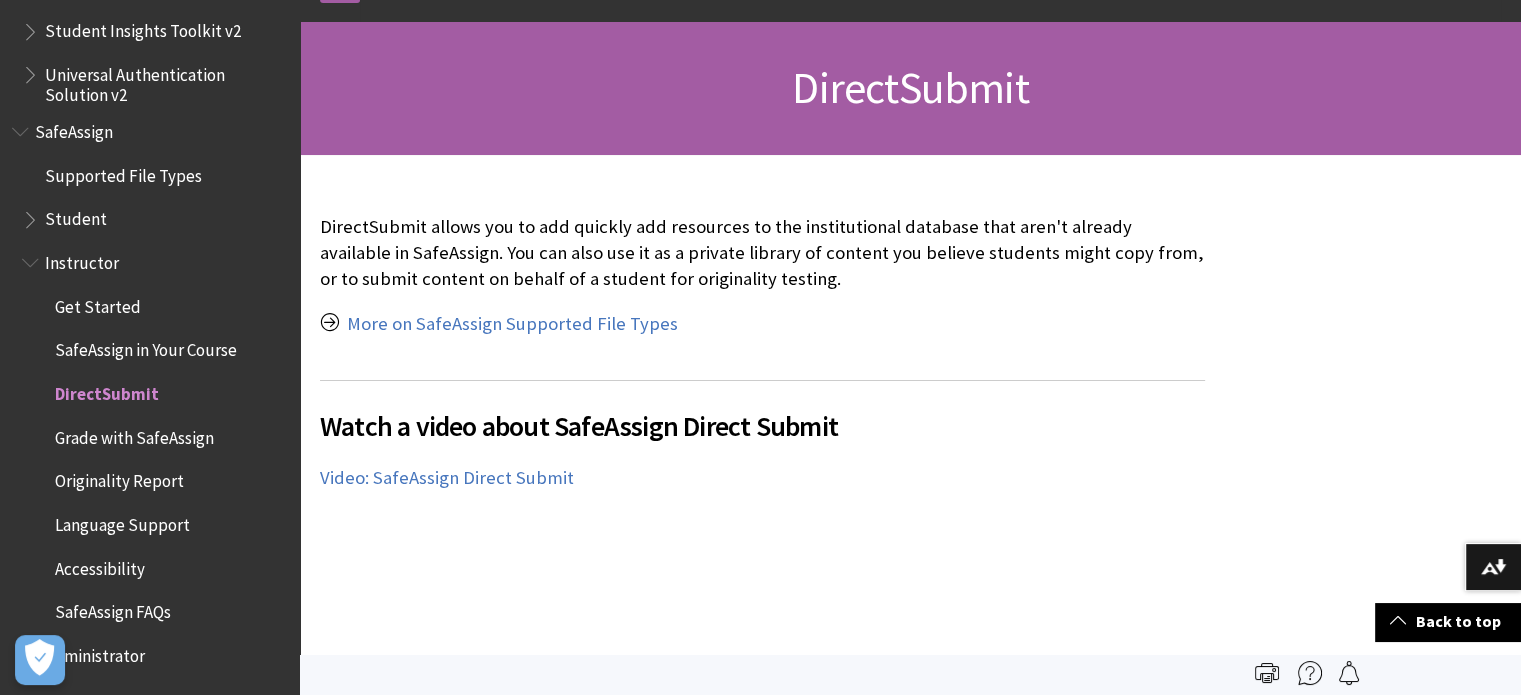 scroll, scrollTop: 0, scrollLeft: 0, axis: both 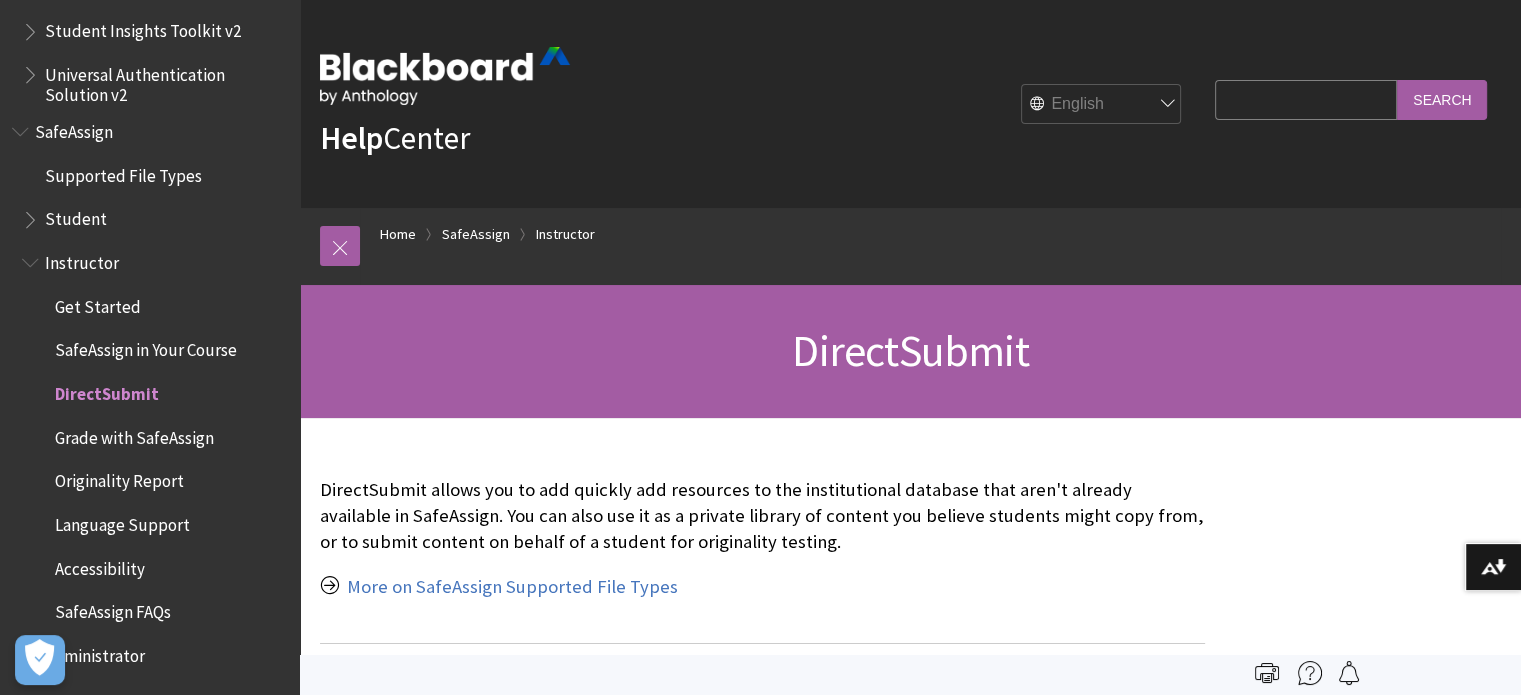 click on "English عربية Català Cymraeg Deutsch Español Suomi Français עברית Italiano 日本語 한국어 Nederlands Norsk (Bokmål) Português, Brasil Русский Svenska Türkçe 简体中文 Français Canadien" at bounding box center (1102, 105) 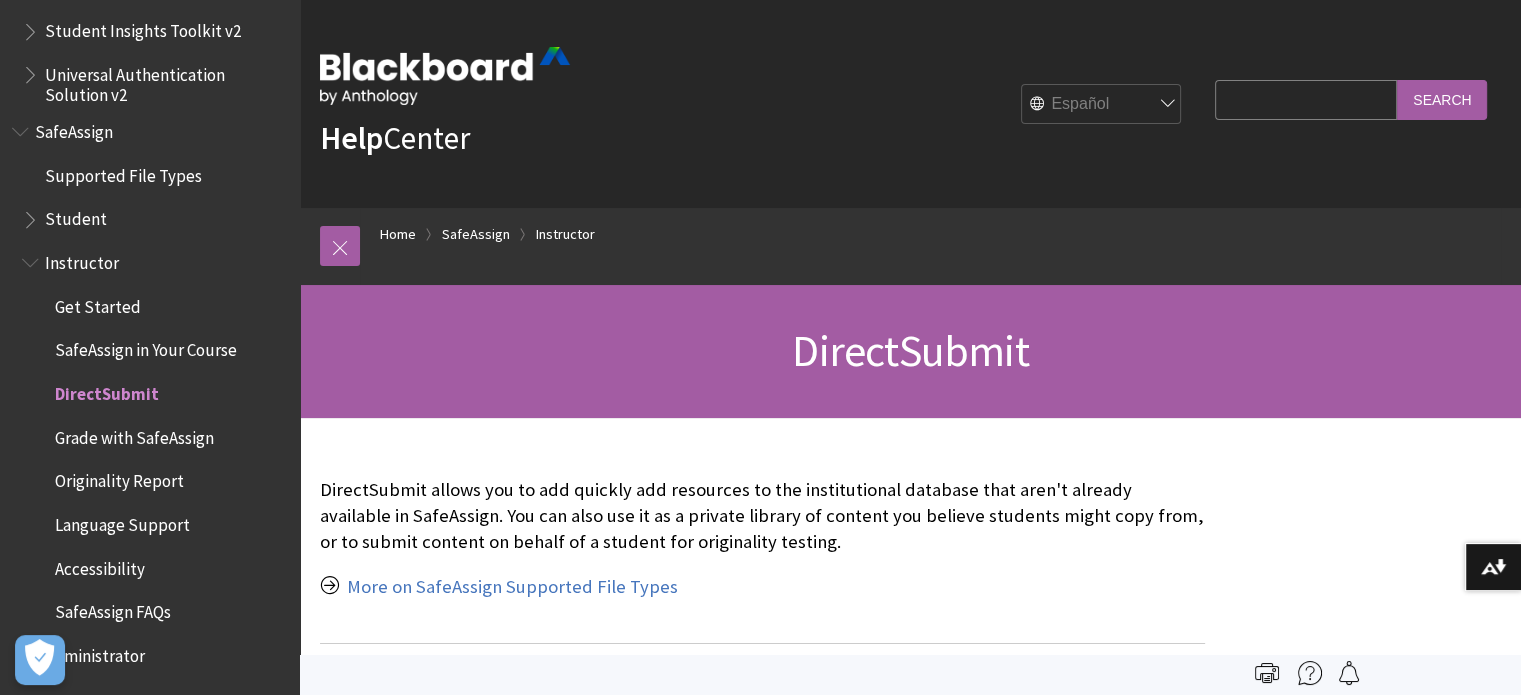 click on "English عربية Català Cymraeg Deutsch Español Suomi Français עברית Italiano 日本語 한국어 Nederlands Norsk (Bokmål) Português, Brasil Русский Svenska Türkçe 简体中文 Français Canadien" at bounding box center (1102, 105) 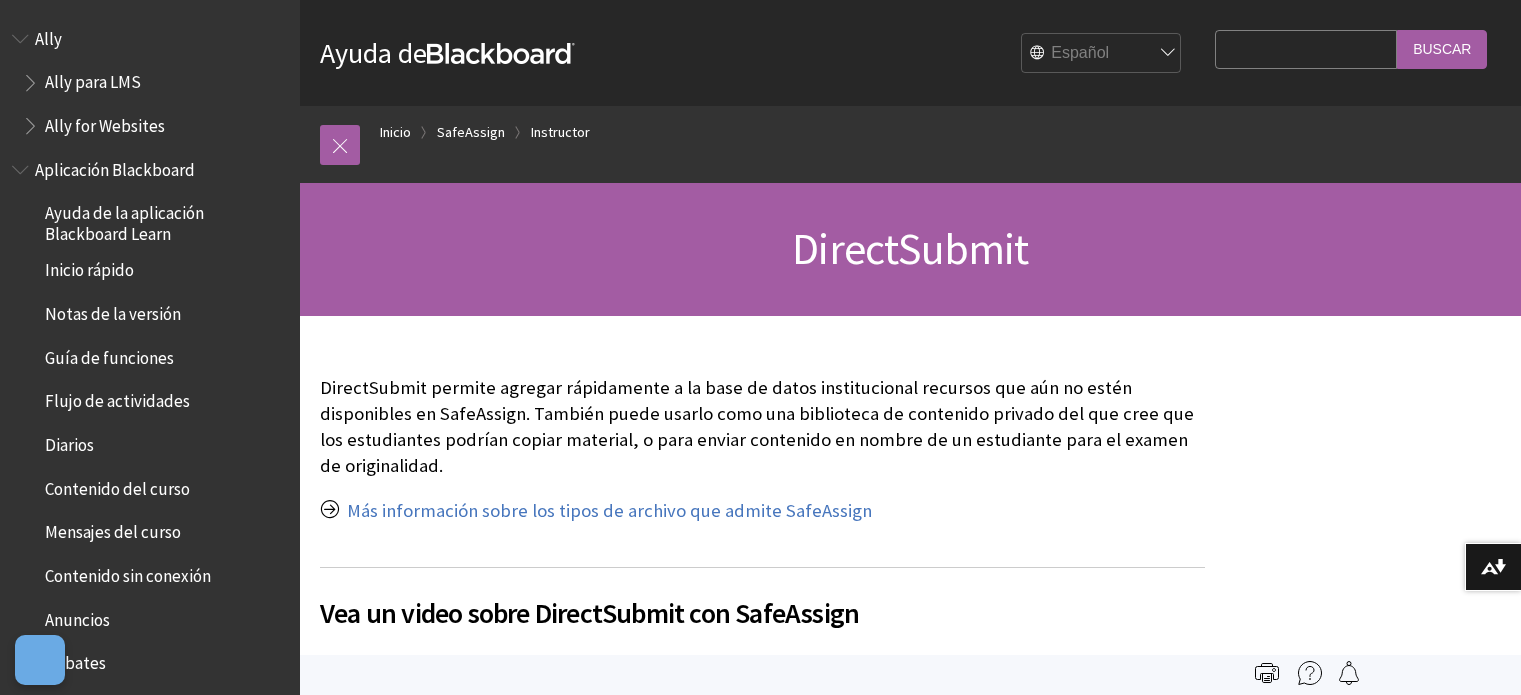 scroll, scrollTop: 0, scrollLeft: 0, axis: both 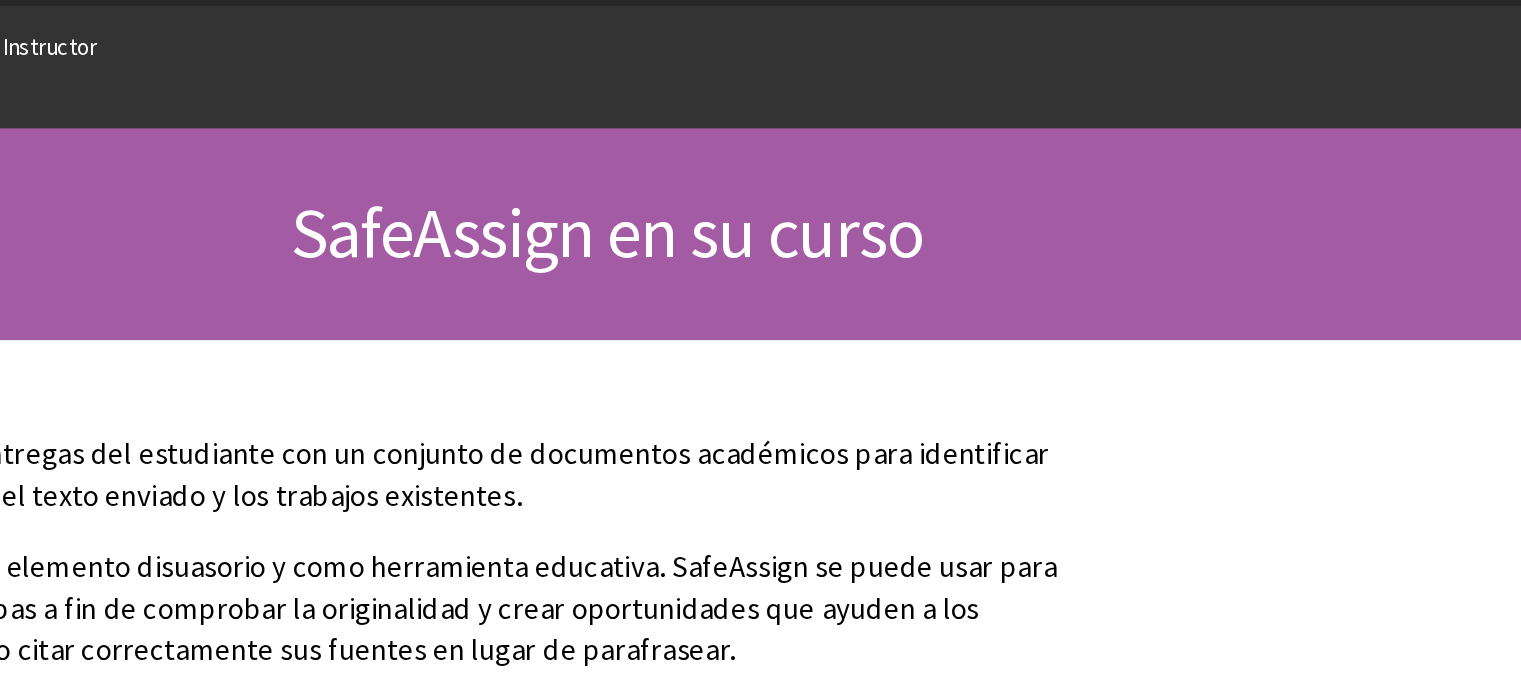 drag, startPoint x: 1378, startPoint y: 305, endPoint x: 1343, endPoint y: 316, distance: 36.687874 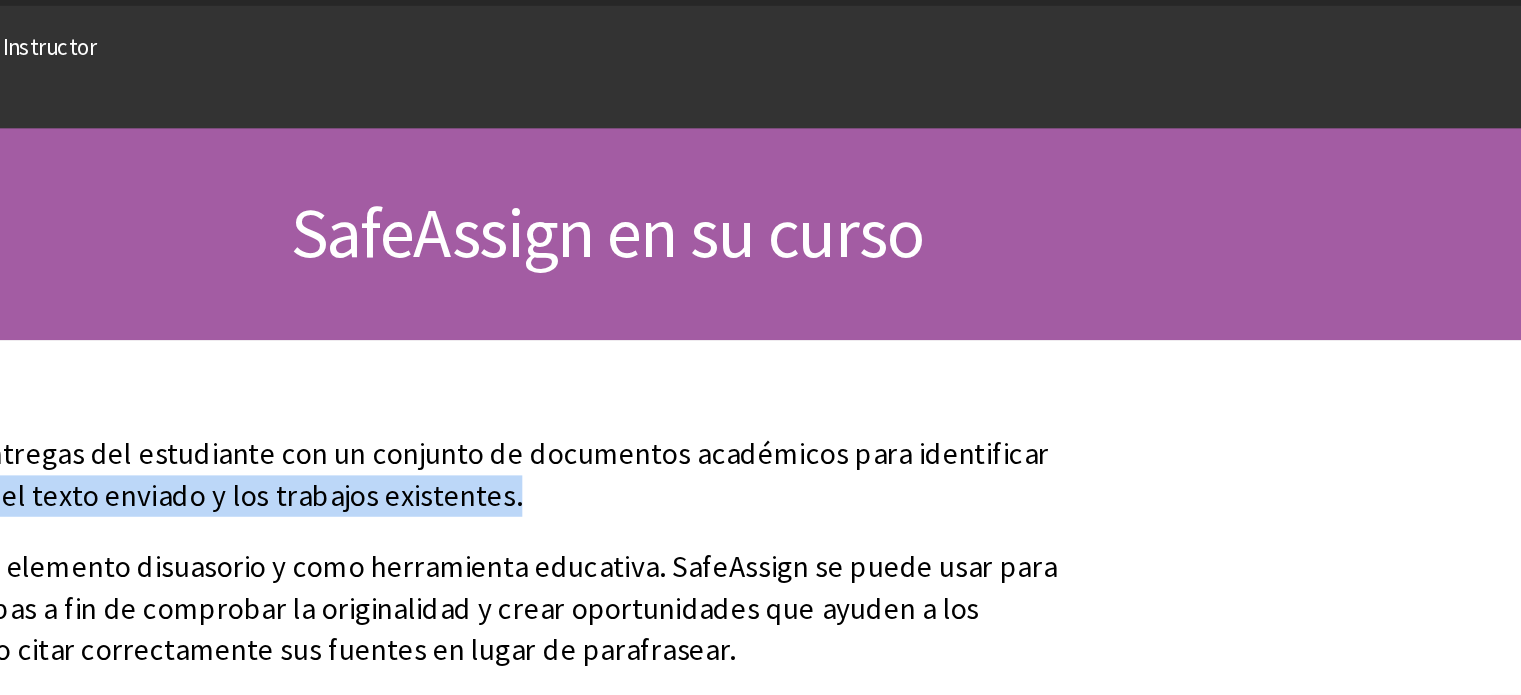 drag, startPoint x: 1243, startPoint y: 336, endPoint x: 1229, endPoint y: 415, distance: 80.23092 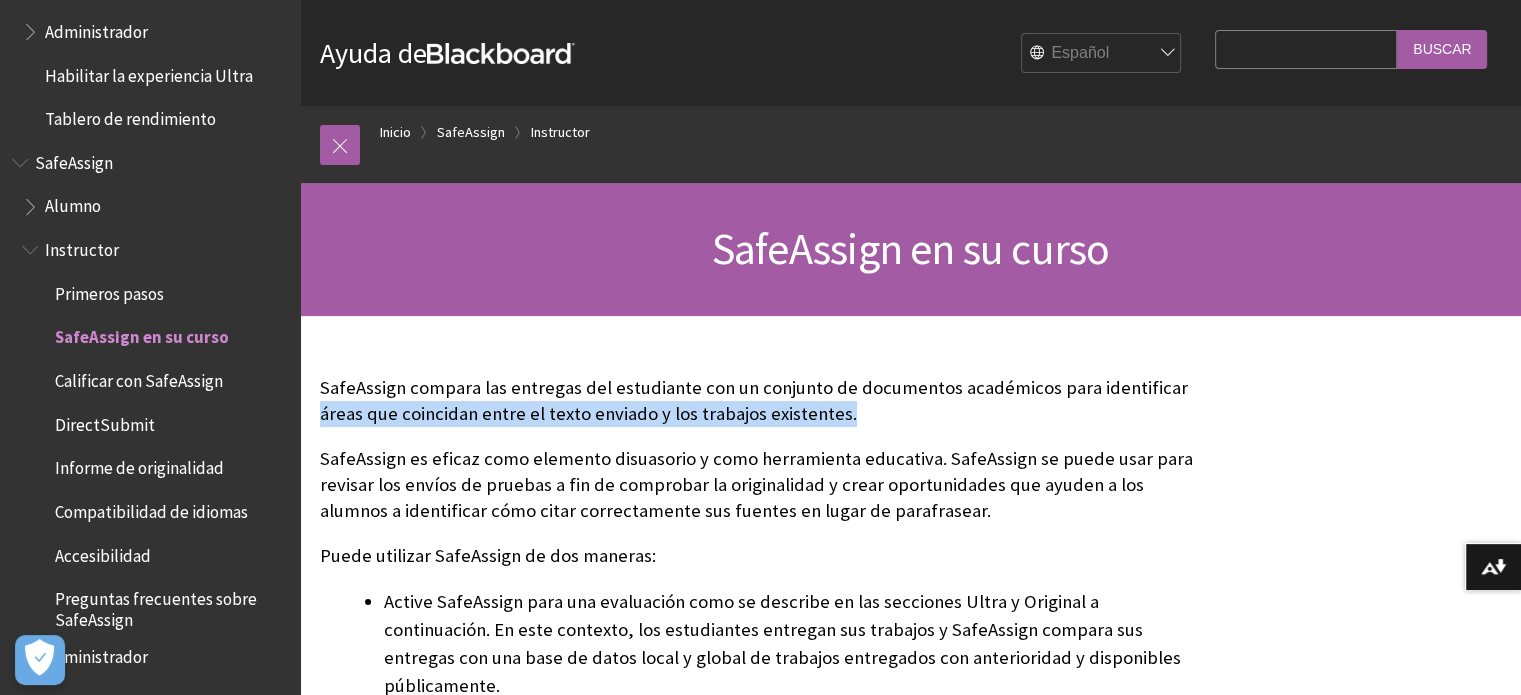 scroll, scrollTop: 4, scrollLeft: 0, axis: vertical 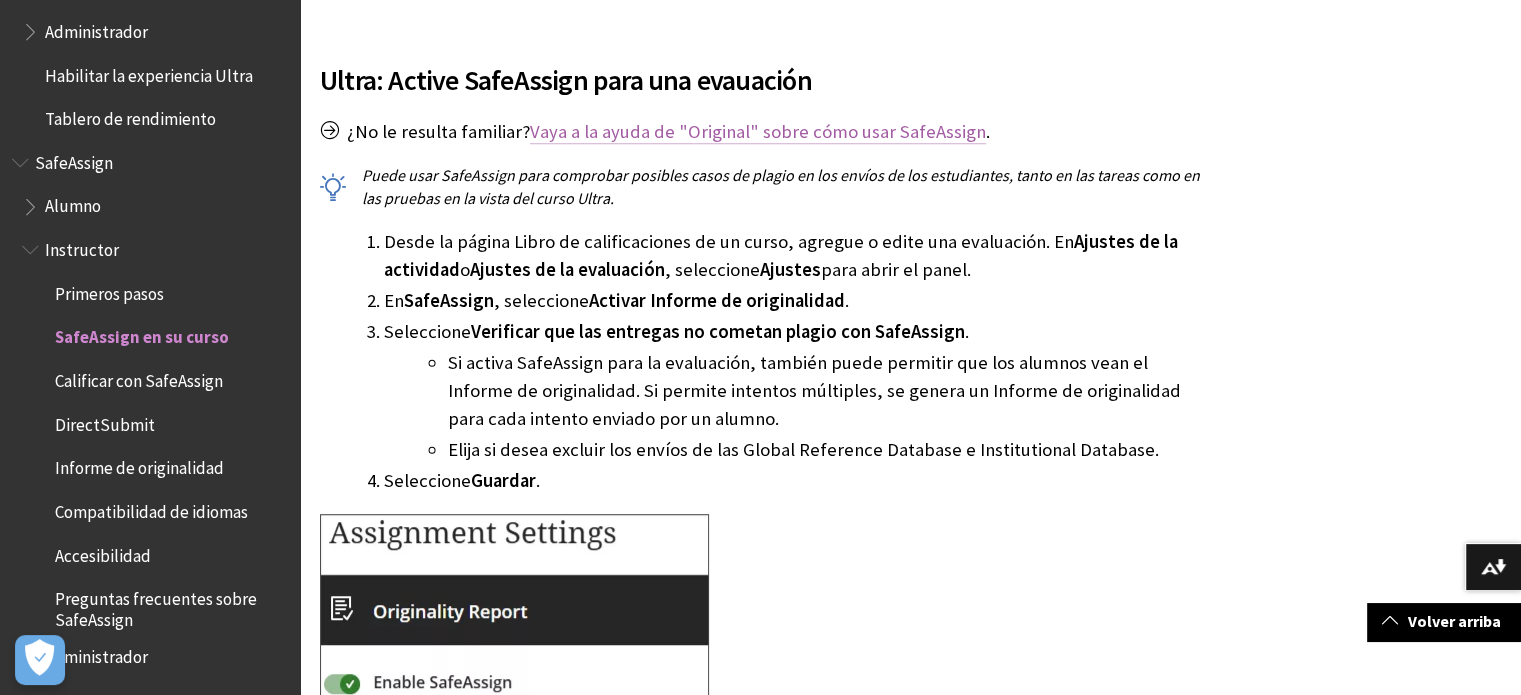 click on "Vaya a la ayuda de "Original" sobre cómo usar SafeAssign" at bounding box center [758, 132] 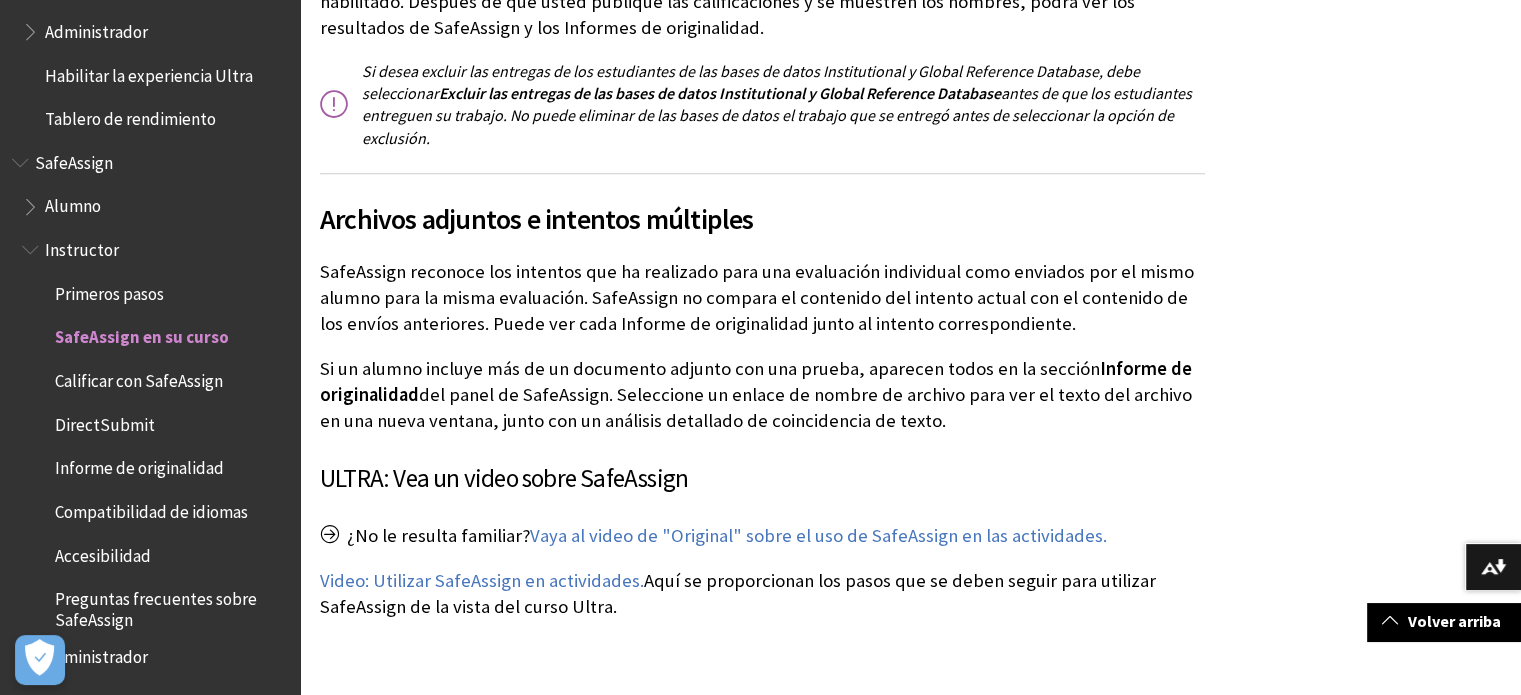 scroll, scrollTop: 2089, scrollLeft: 0, axis: vertical 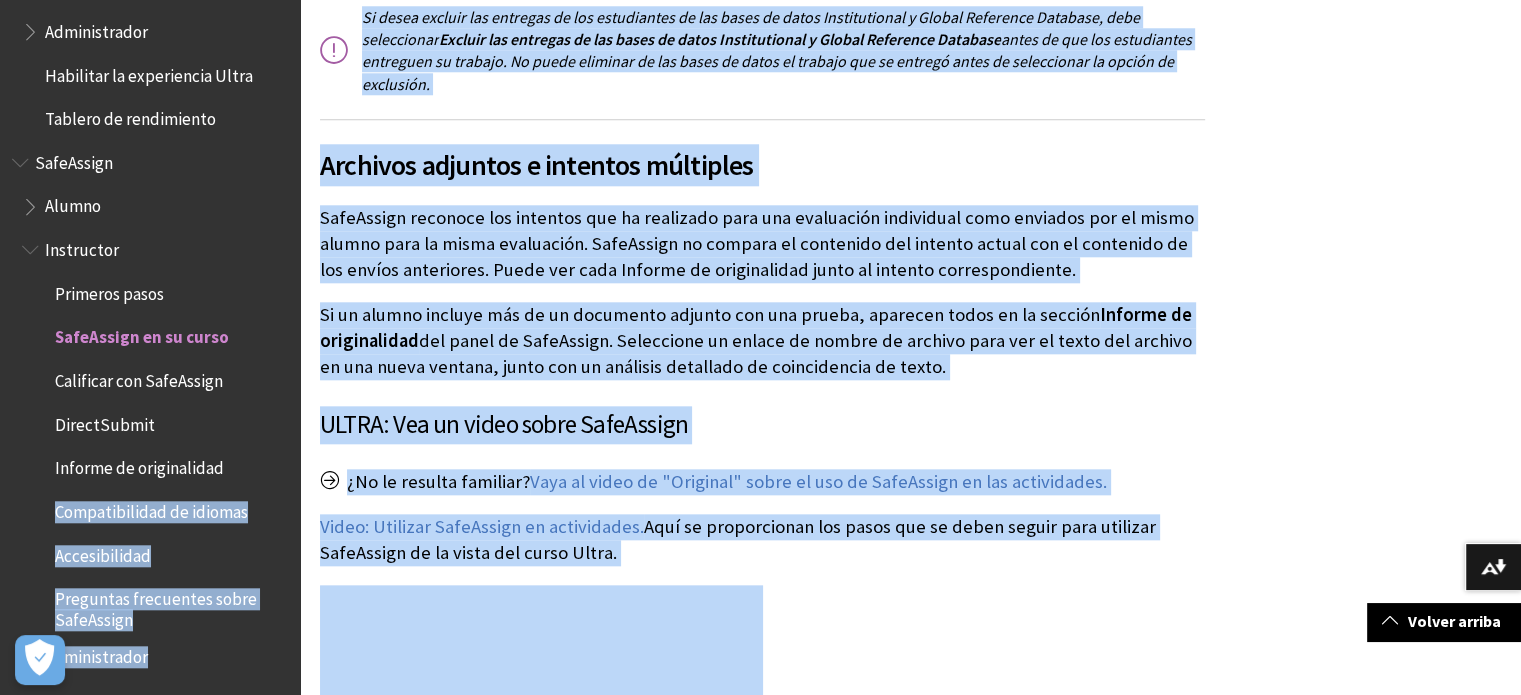 drag, startPoint x: 301, startPoint y: 556, endPoint x: 298, endPoint y: 459, distance: 97.04638 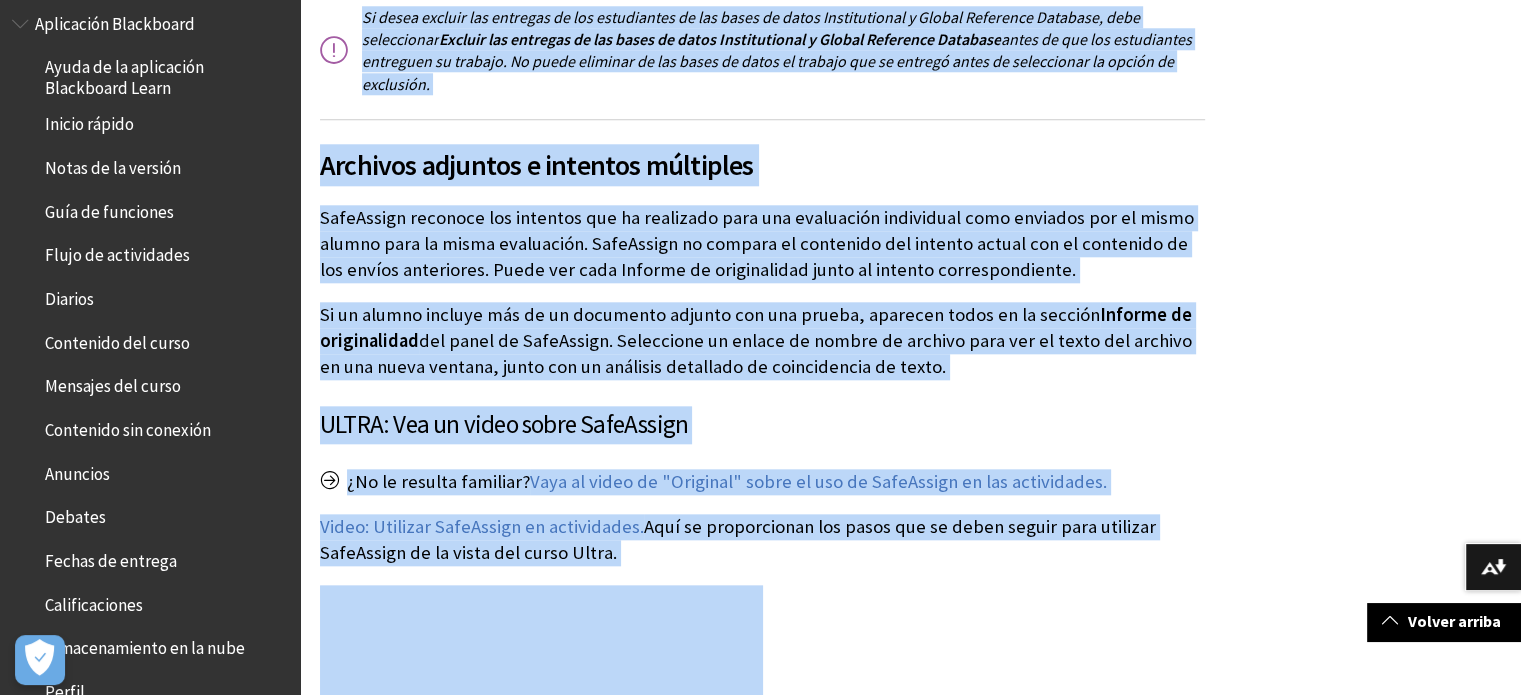 scroll, scrollTop: 0, scrollLeft: 0, axis: both 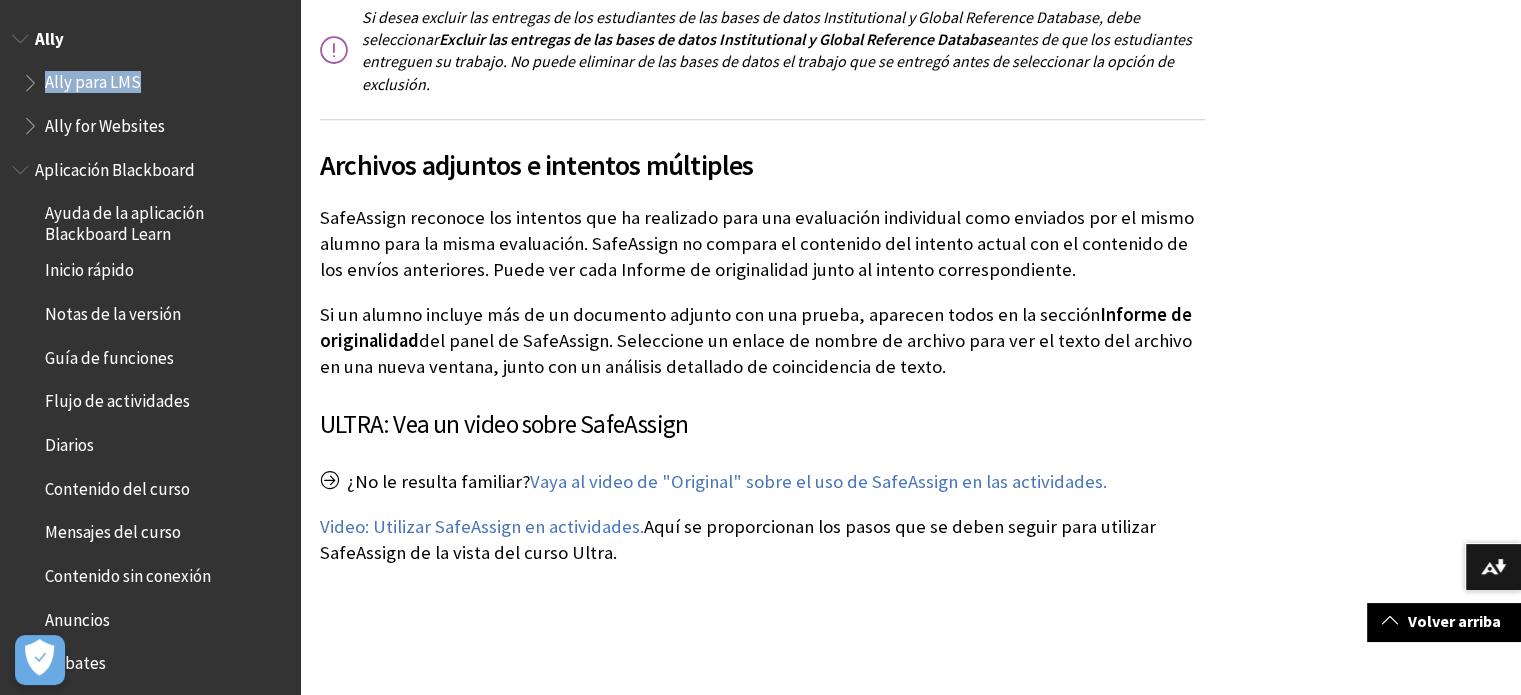 drag, startPoint x: 263, startPoint y: 35, endPoint x: 265, endPoint y: 60, distance: 25.079872 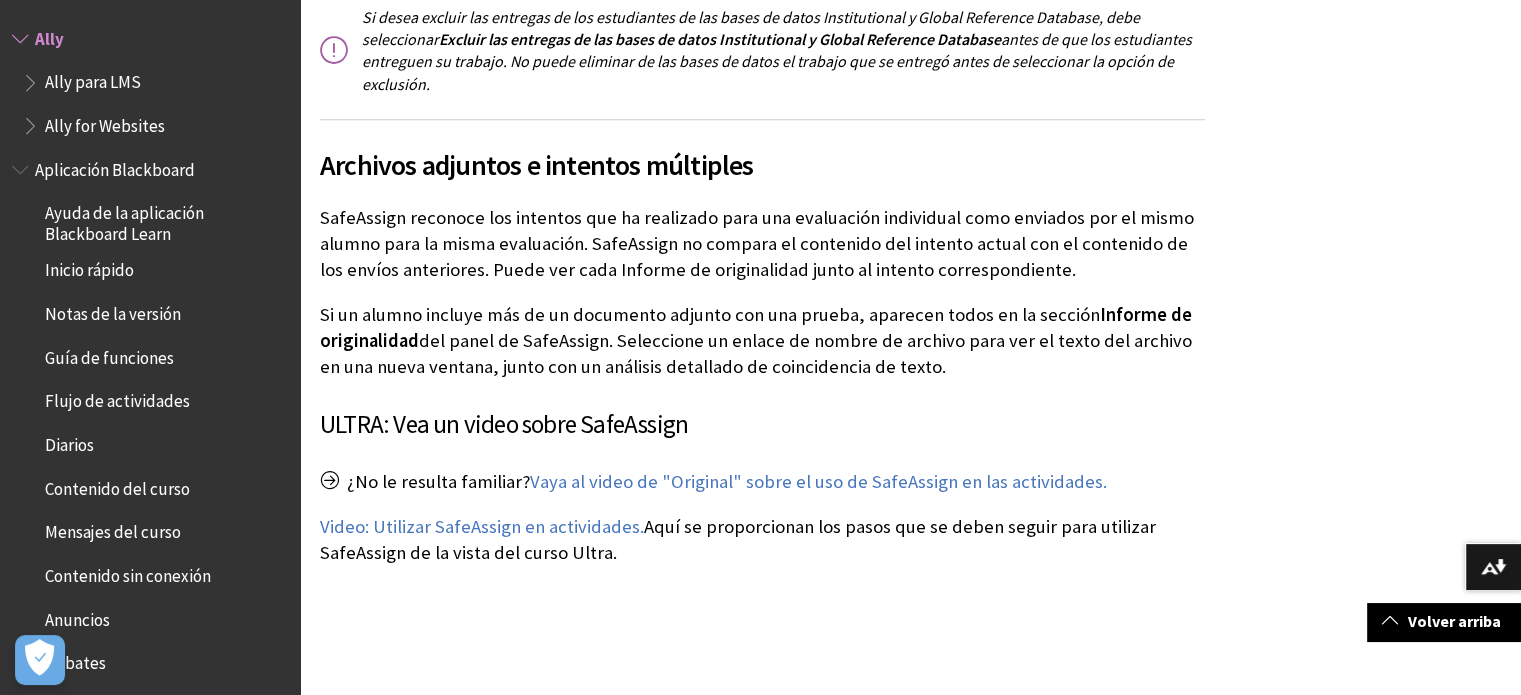 click on "SafeAssign compara las entregas del estudiante con un conjunto de documentos académicos para identificar áreas que coincidan entre el texto enviado y los trabajos existentes.
SafeAssign es eficaz como elemento disuasorio y como herramienta educativa. SafeAssign se puede usar para revisar los envíos de pruebas a fin de comprobar la originalidad y crear oportunidades que ayuden a los alumnos a identificar cómo citar correctamente sus fuentes en lugar de parafrasear.
Puede utilizar SafeAssign de dos maneras:
Active SafeAssign para una evaluación como se describe en las secciones Ultra y Original a continuación. En este contexto, los estudiantes entregan sus trabajos y SafeAssign compara sus entregas con una base de datos local y global de trabajos entregados con anterioridad y disponibles públicamente.
Utilice DirectSubmit
Más información sobre los Informes de originalidad de SafeAssign" at bounding box center [762, 481] 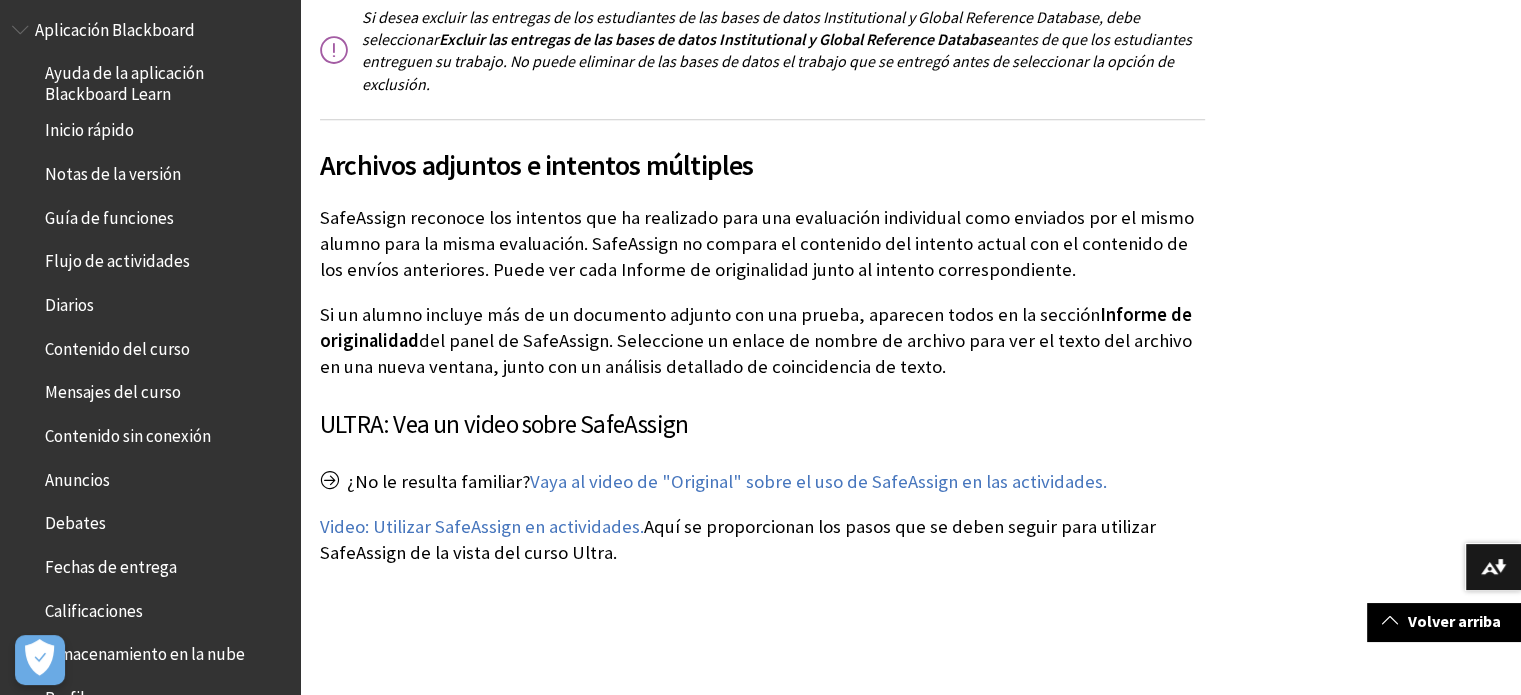 scroll, scrollTop: 256, scrollLeft: 0, axis: vertical 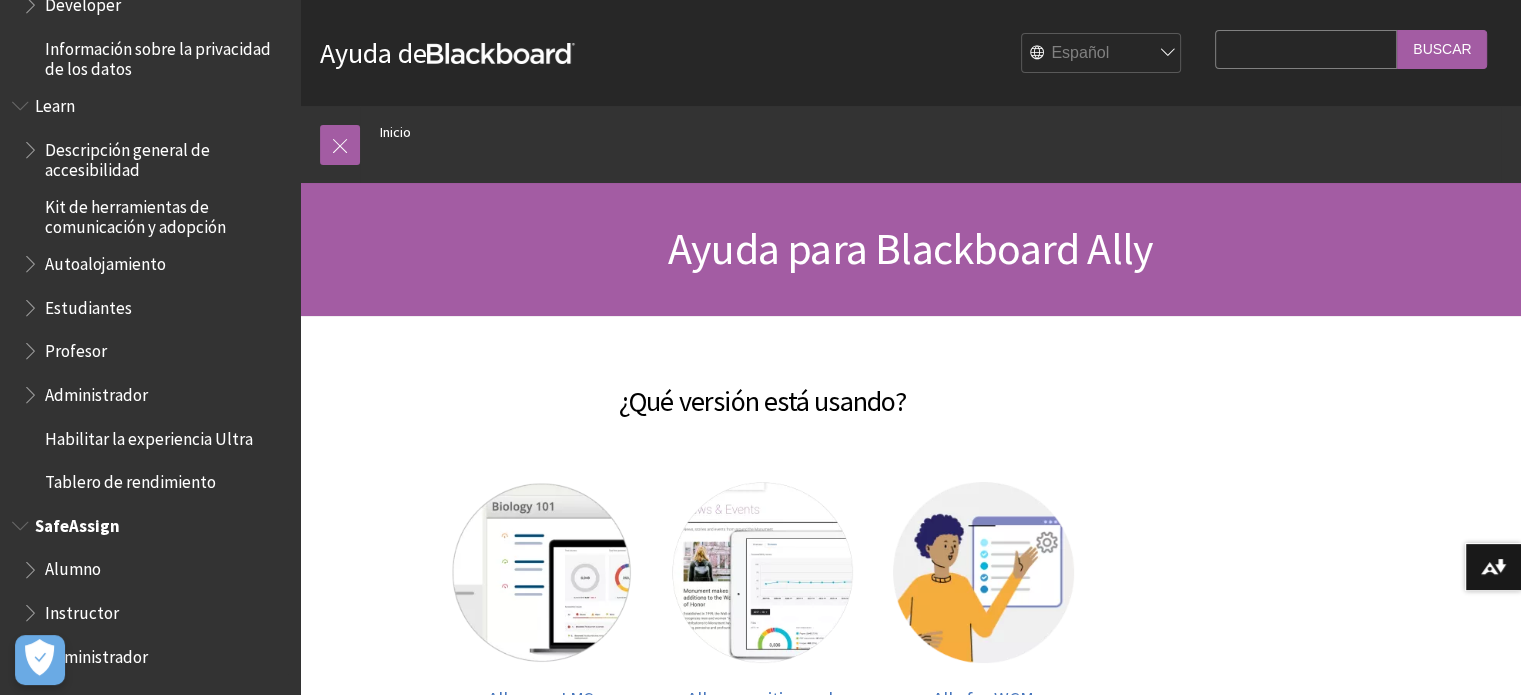 click on "Alumno" at bounding box center [73, 566] 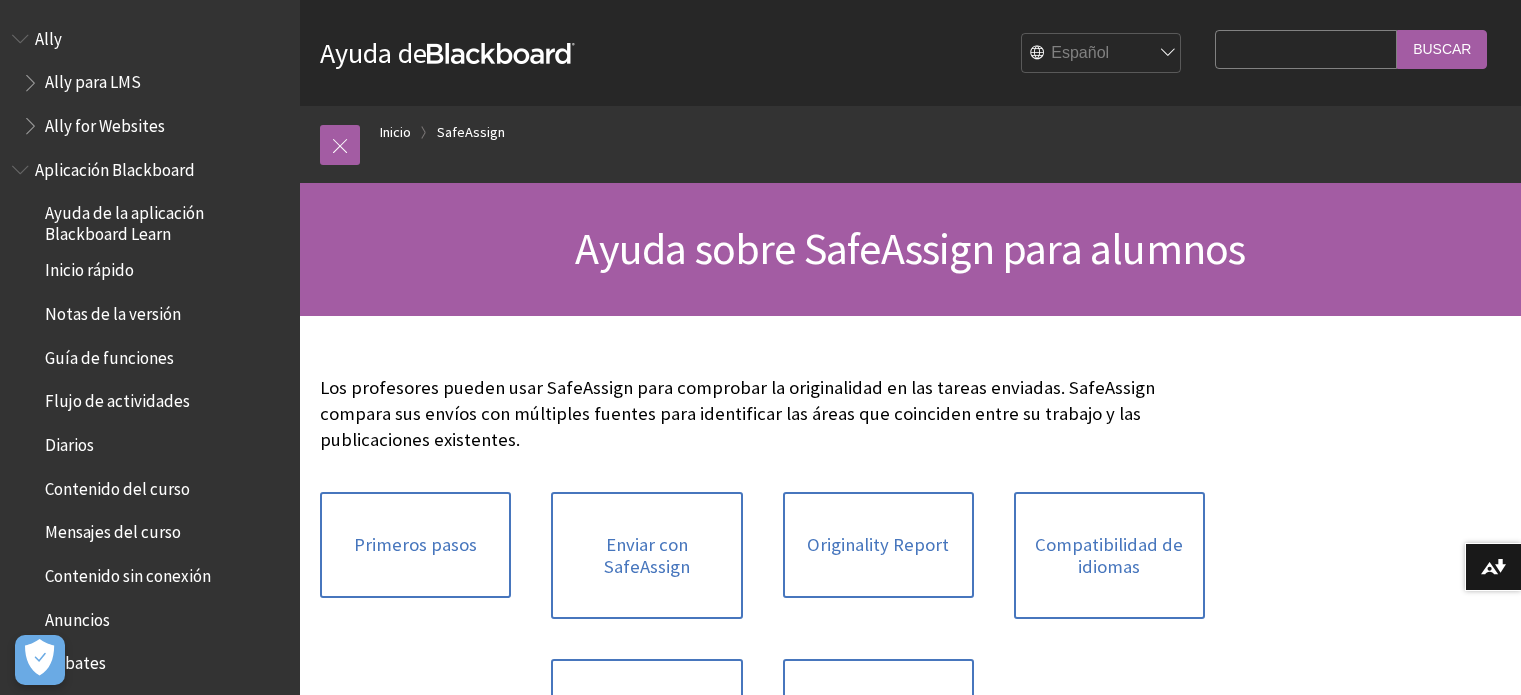 scroll, scrollTop: 0, scrollLeft: 0, axis: both 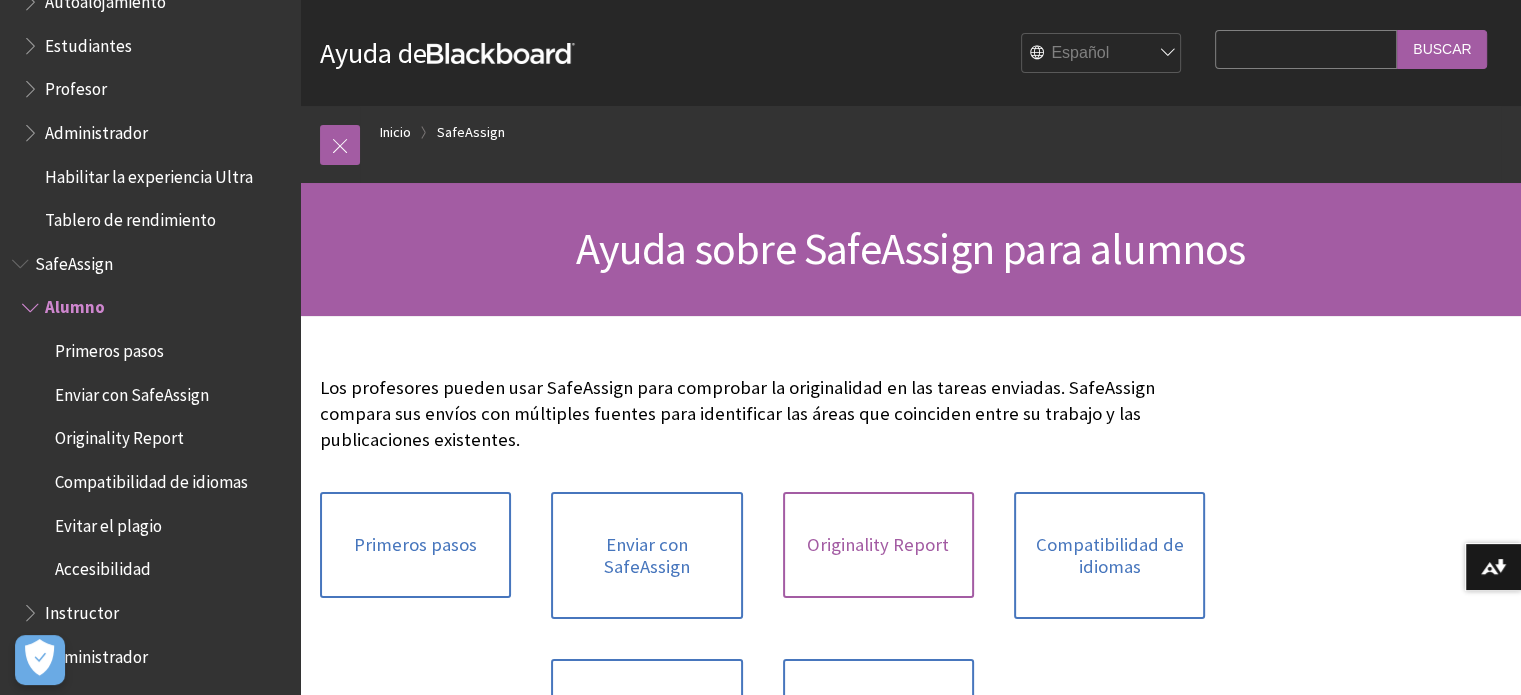 click on "Originality Report" at bounding box center (878, 545) 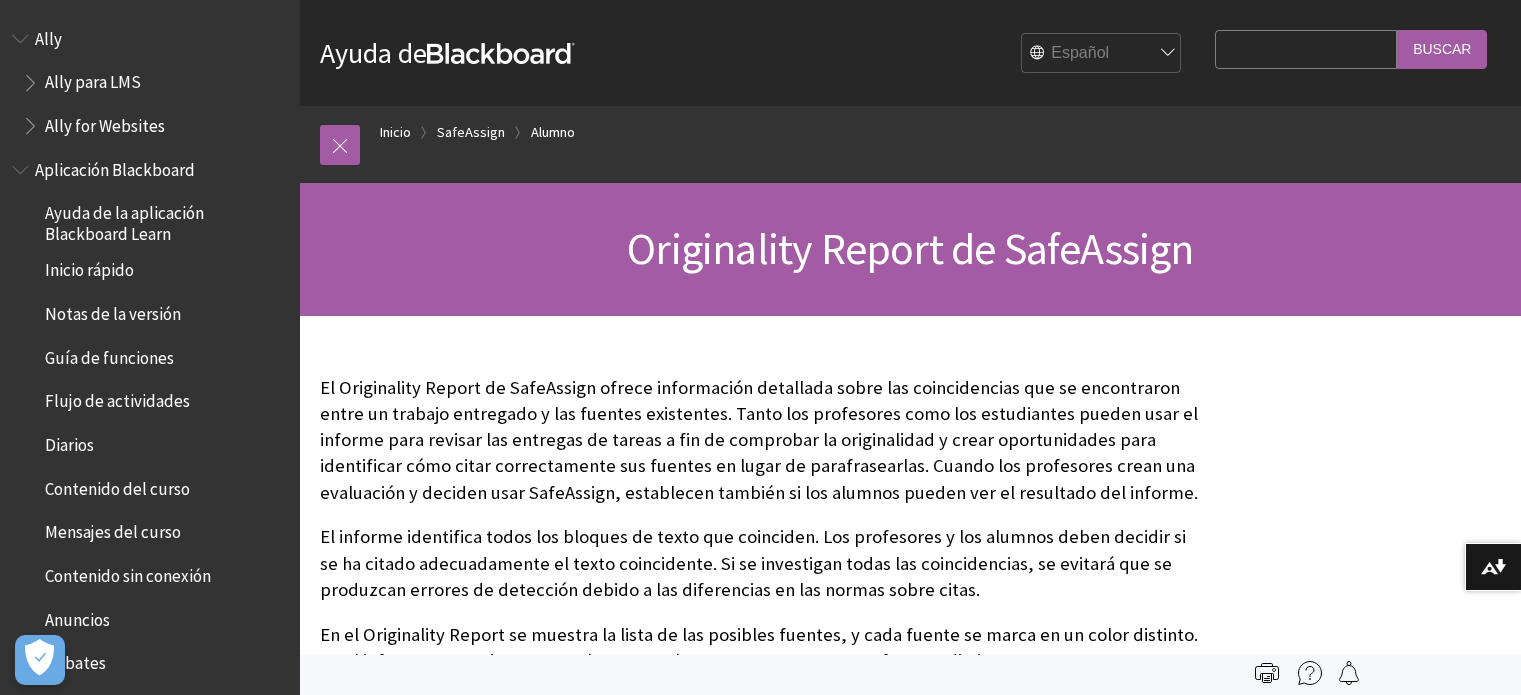 scroll, scrollTop: 0, scrollLeft: 0, axis: both 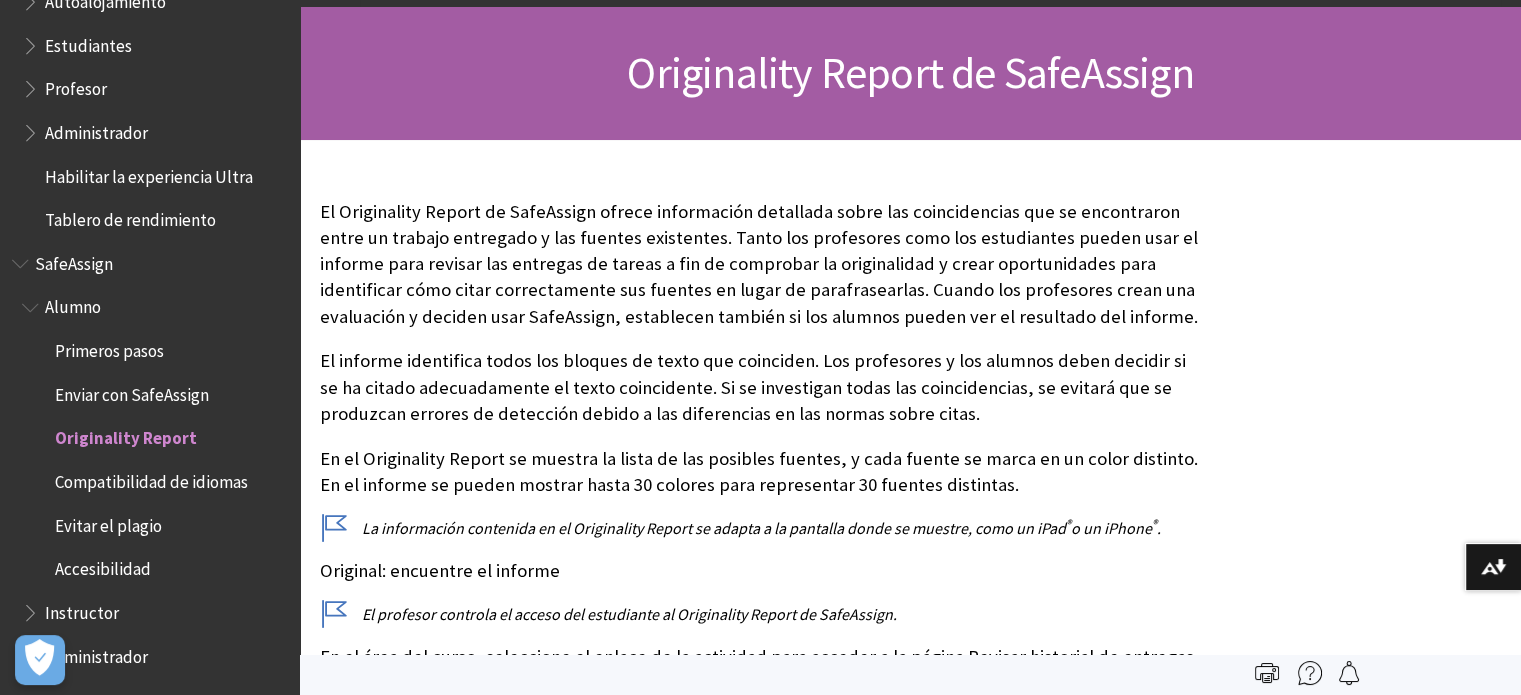drag, startPoint x: 1518, startPoint y: 68, endPoint x: 1525, endPoint y: 91, distance: 24.04163 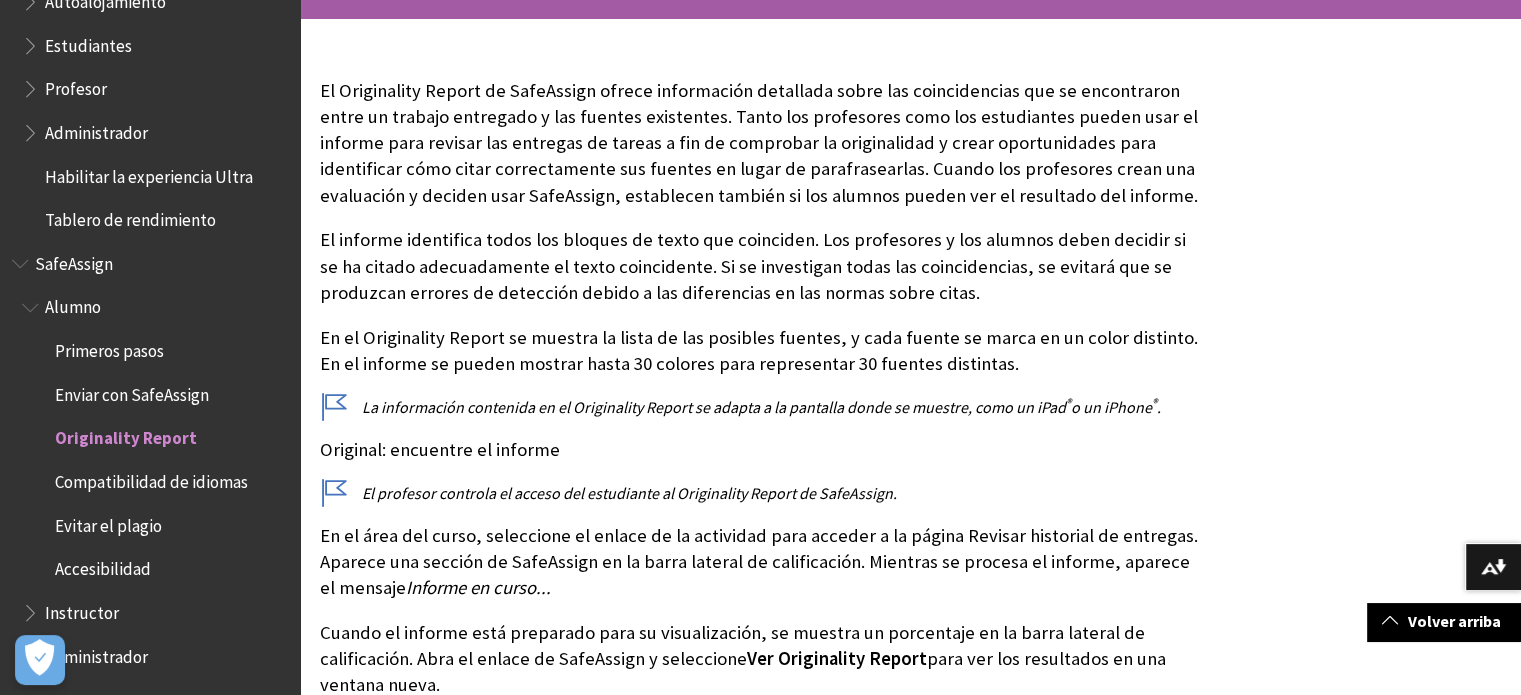 scroll, scrollTop: 306, scrollLeft: 0, axis: vertical 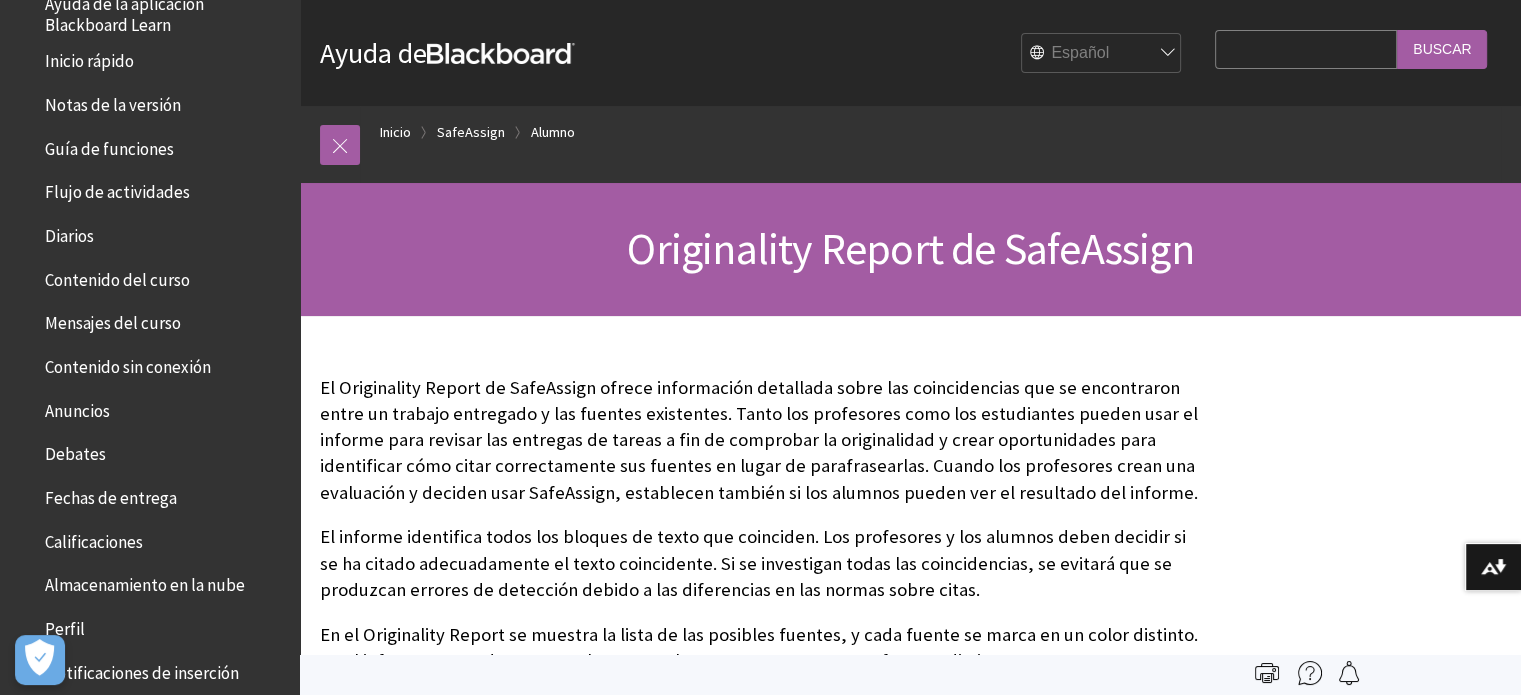 click on "El informe identifica todos los bloques de texto que coinciden. Los profesores y los alumnos deben decidir si se ha citado adecuadamente el texto coincidente. Si se investigan todas las coincidencias, se evitará que se produzcan errores de detección debido a las diferencias en las normas sobre citas." at bounding box center [762, 563] 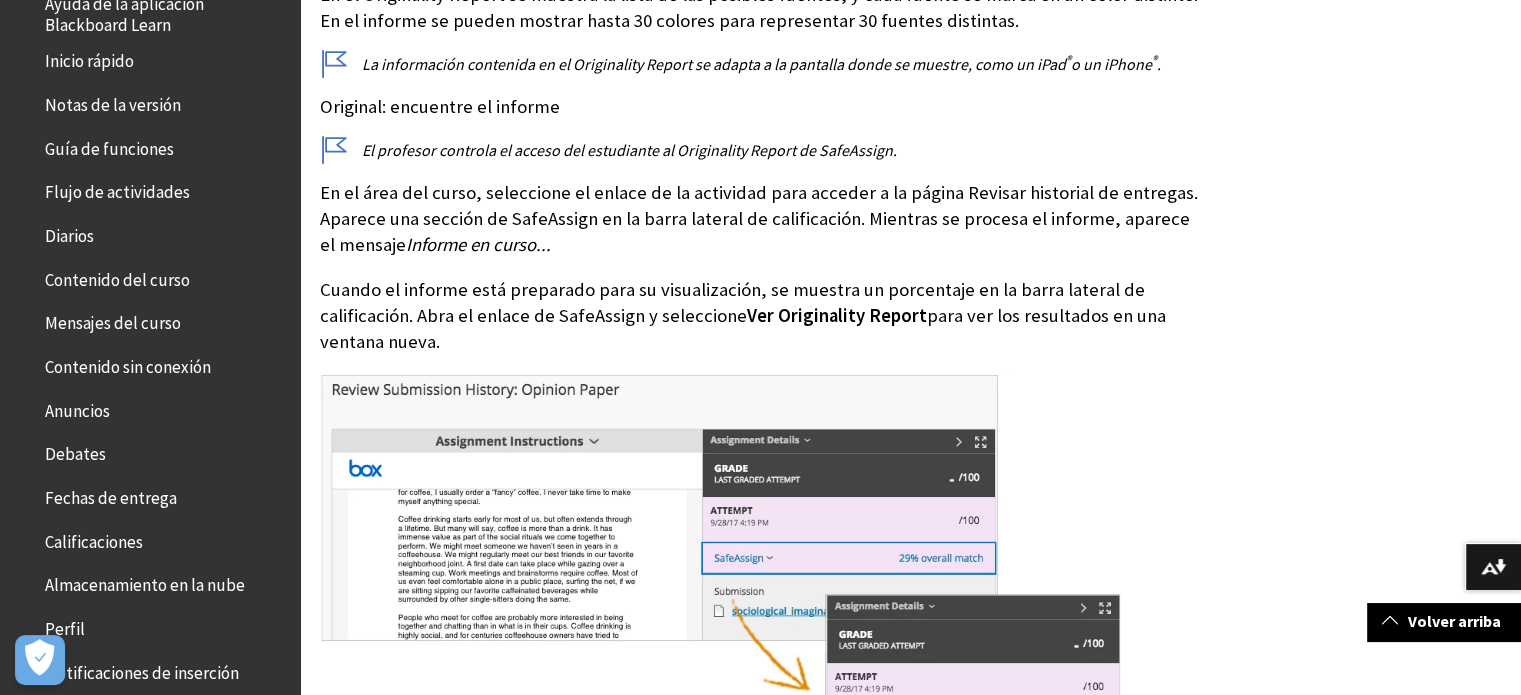 scroll, scrollTop: 680, scrollLeft: 0, axis: vertical 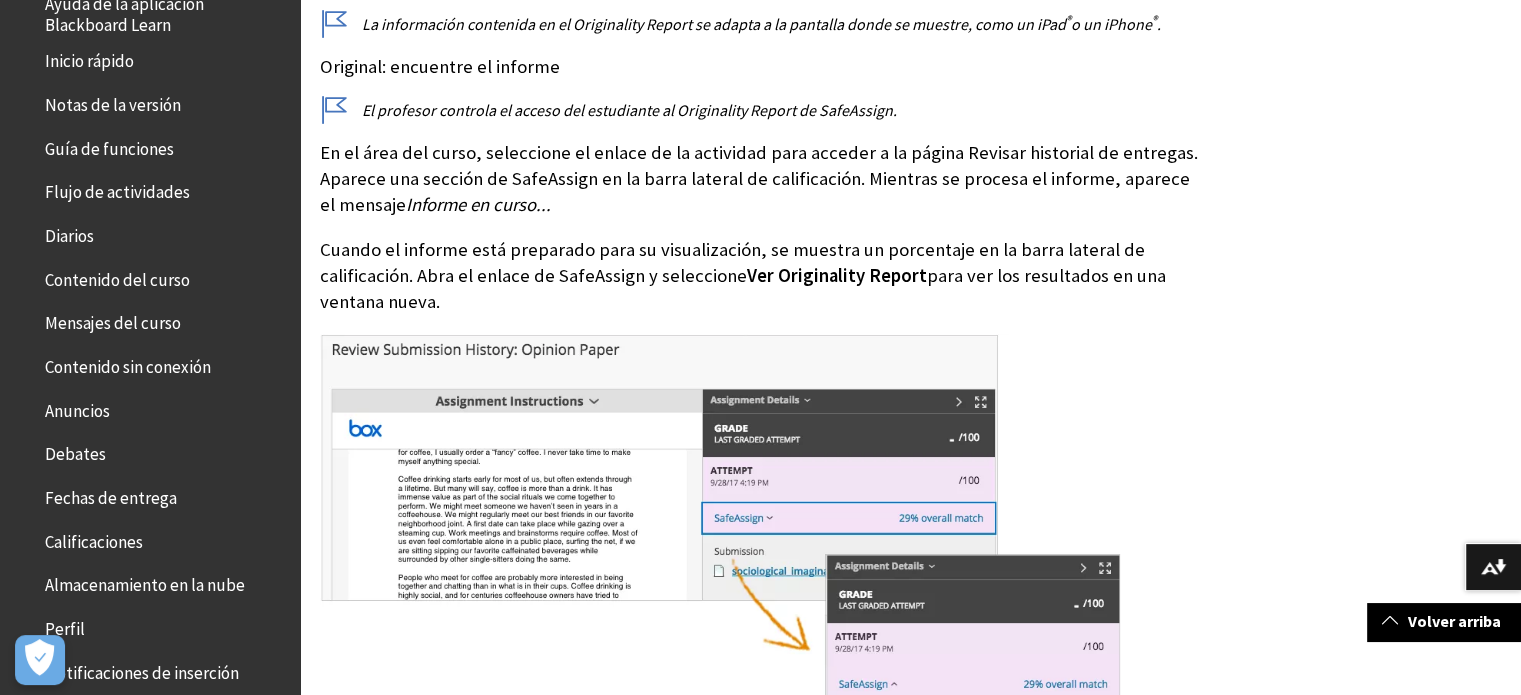 click on "Cuando el informe está preparado para su visualización, se muestra un porcentaje en la barra lateral de calificación. Abra el enlace de SafeAssign y seleccione  Ver Originality Report  para ver los resultados en una ventana nueva." at bounding box center [762, 276] 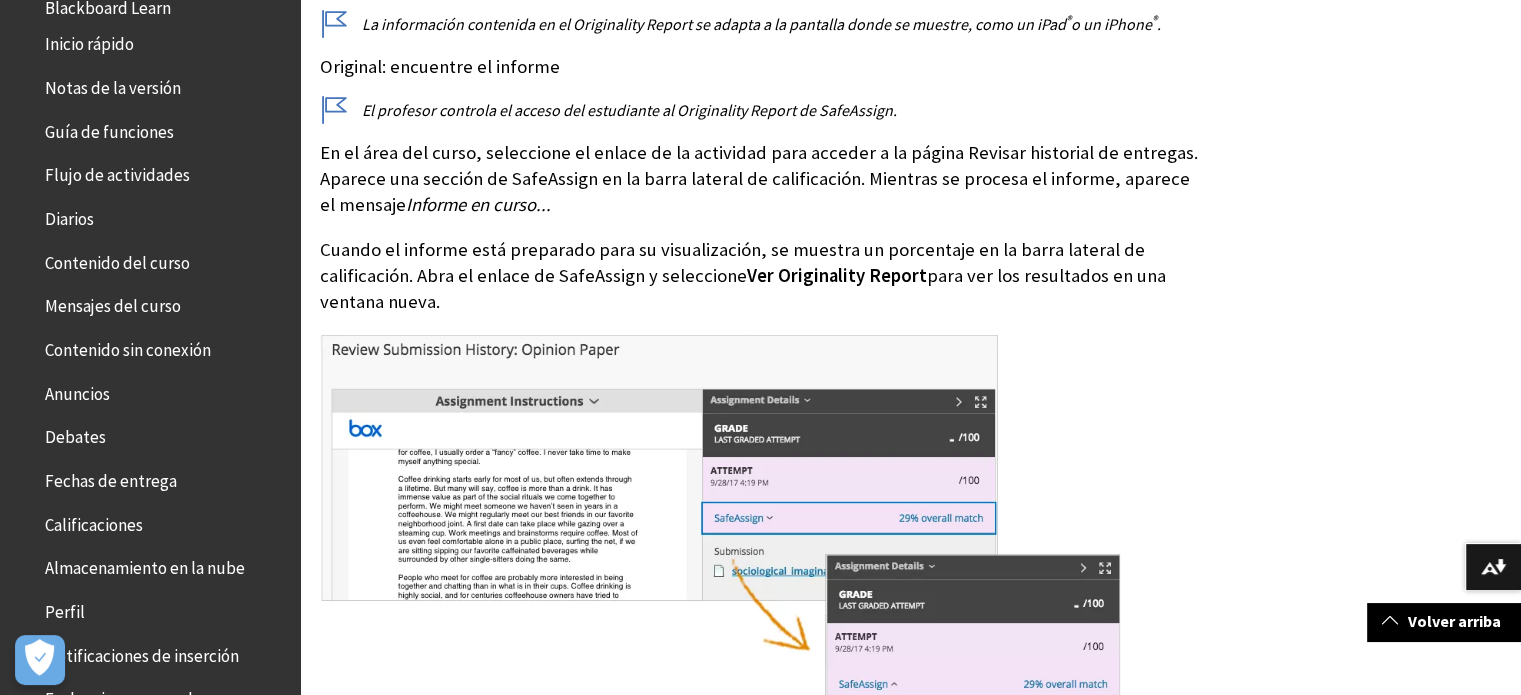 scroll, scrollTop: 218, scrollLeft: 0, axis: vertical 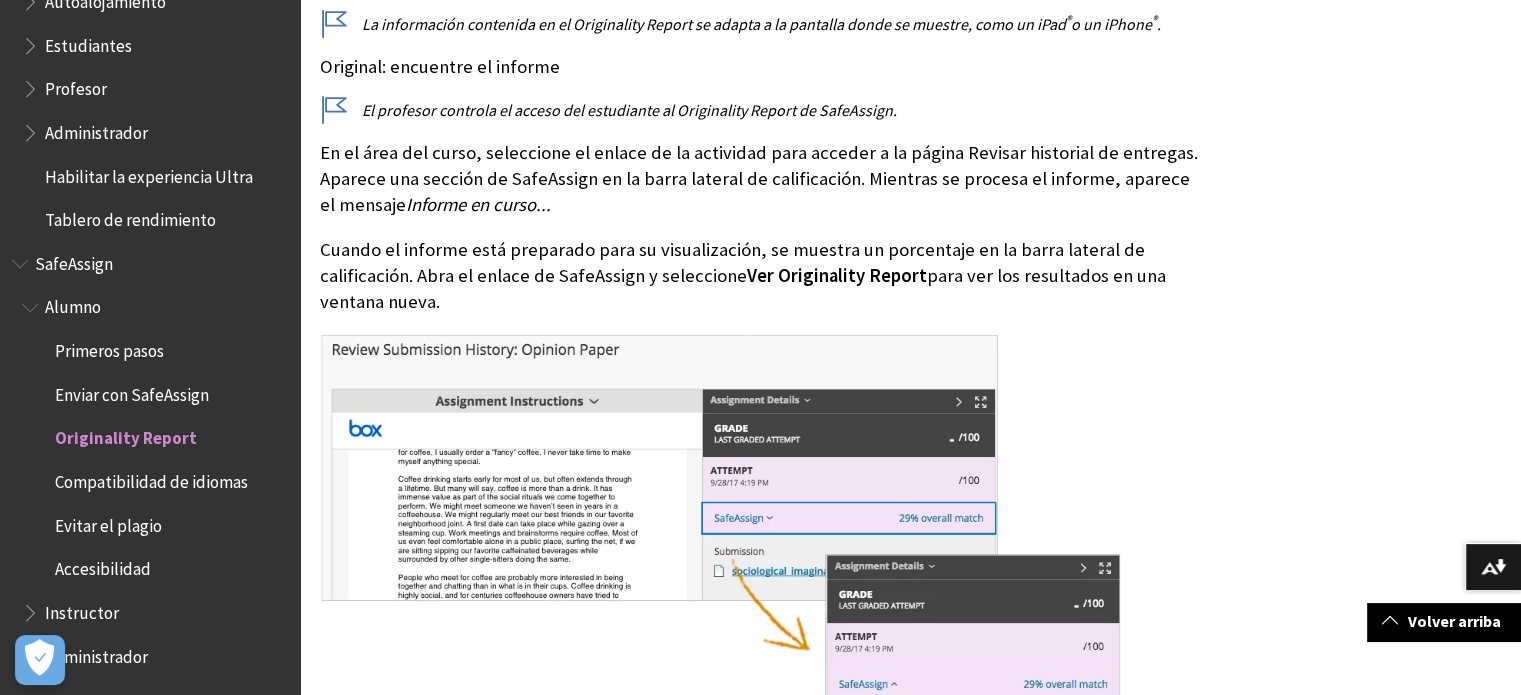click on "Enviar con SafeAssign" at bounding box center [132, 391] 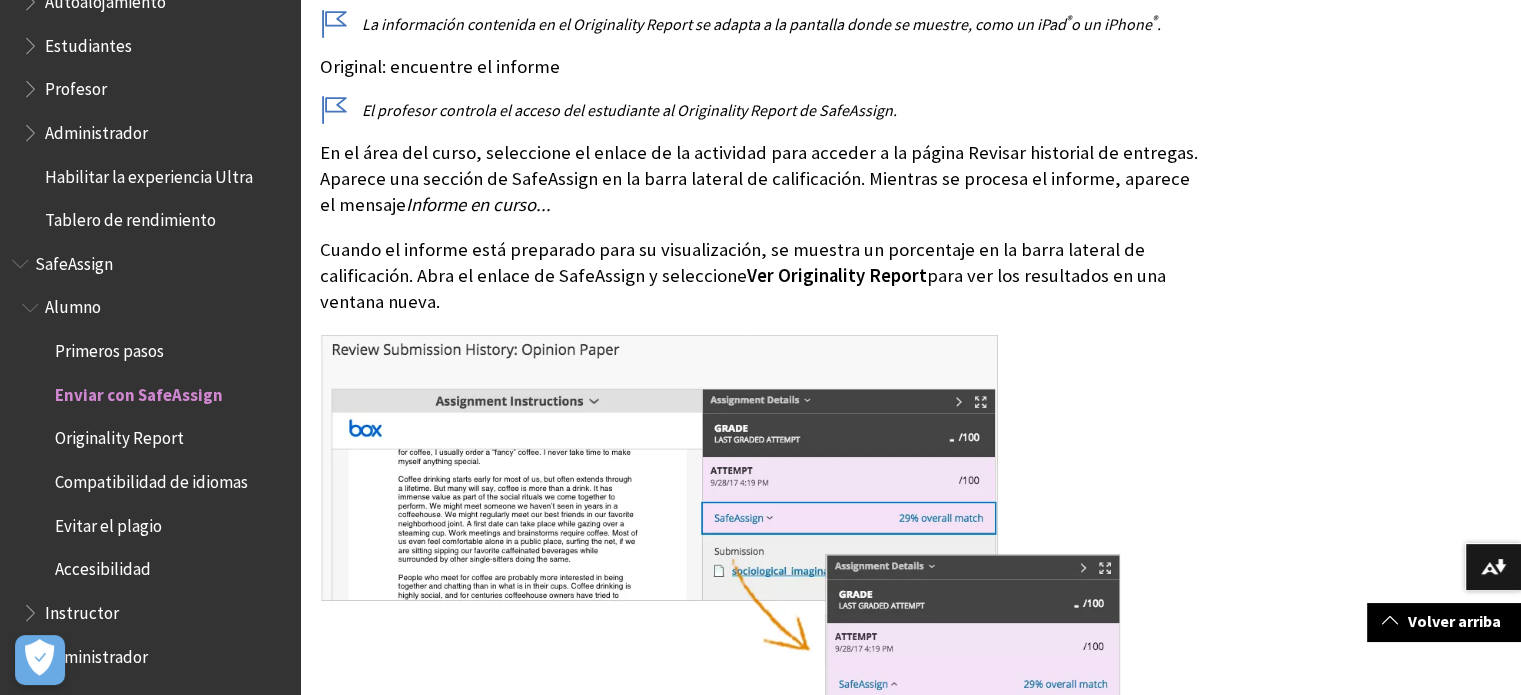 click on "Primeros pasos Enviar con SafeAssign Originality Report Compatibilidad de idiomas Evitar el plagio Accesibilidad" at bounding box center [155, 460] 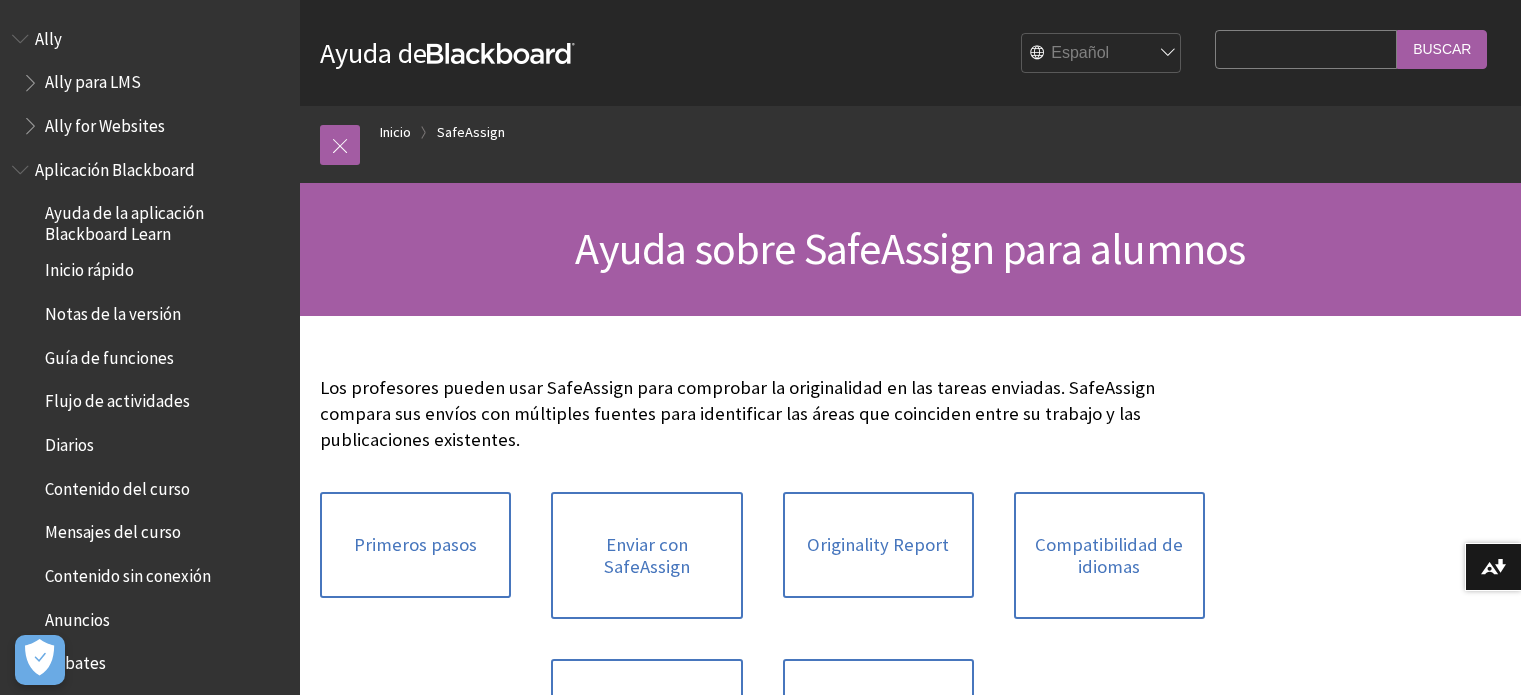 scroll, scrollTop: 0, scrollLeft: 0, axis: both 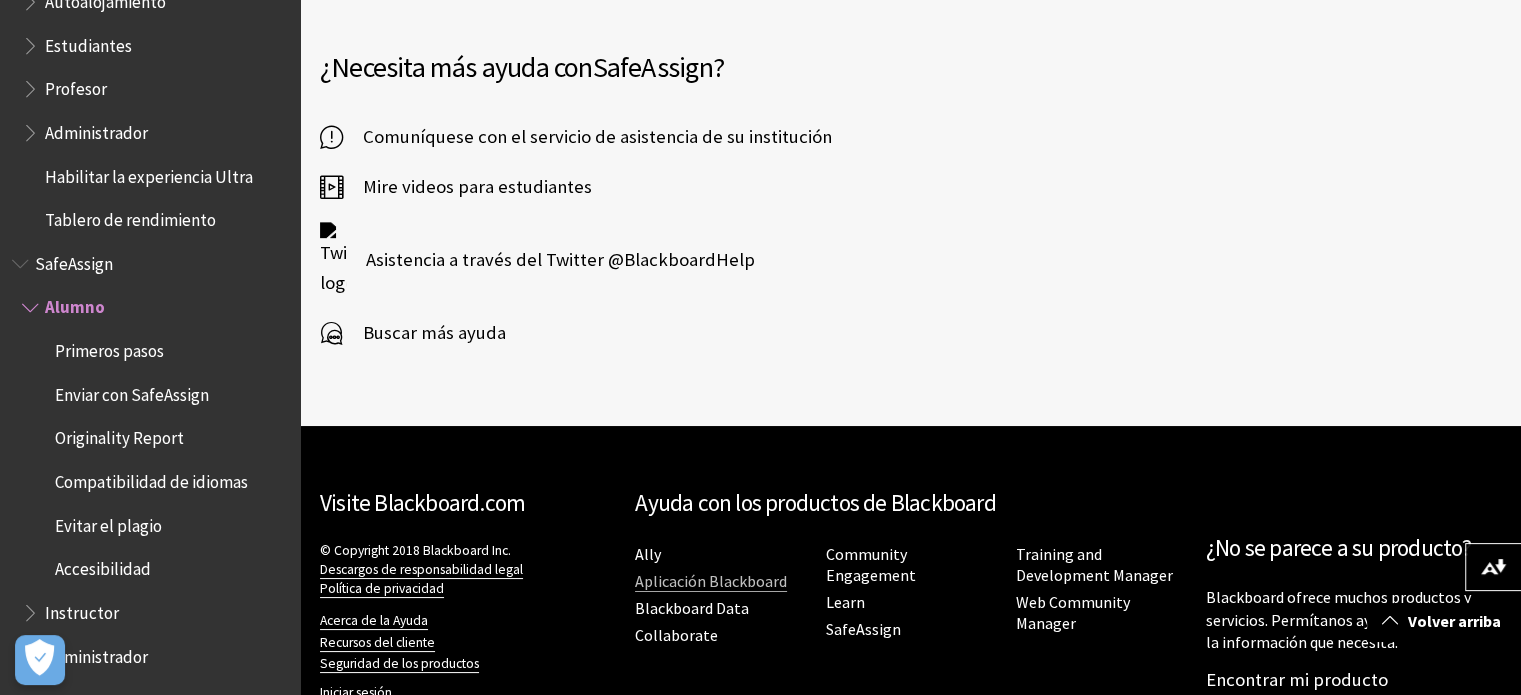 click on "Aplicación Blackboard" at bounding box center [711, 581] 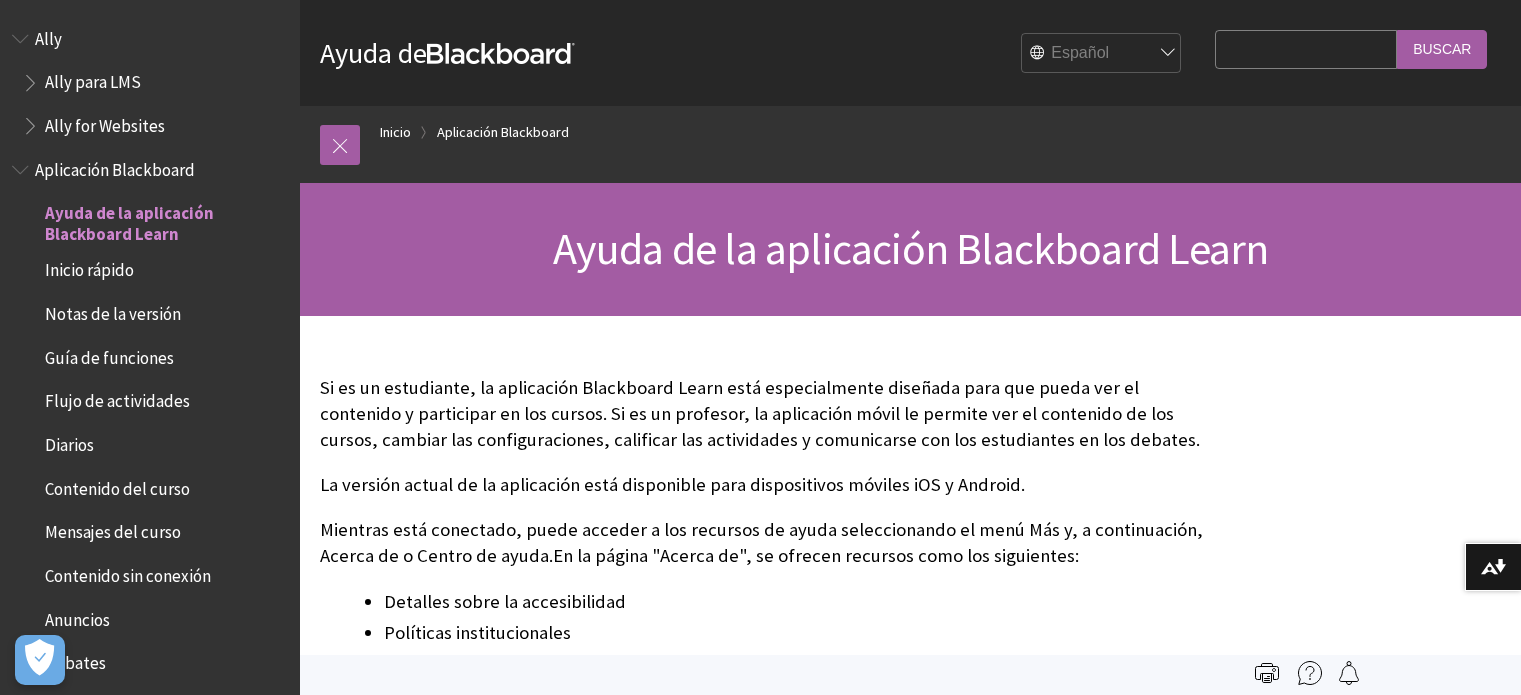 scroll, scrollTop: 0, scrollLeft: 0, axis: both 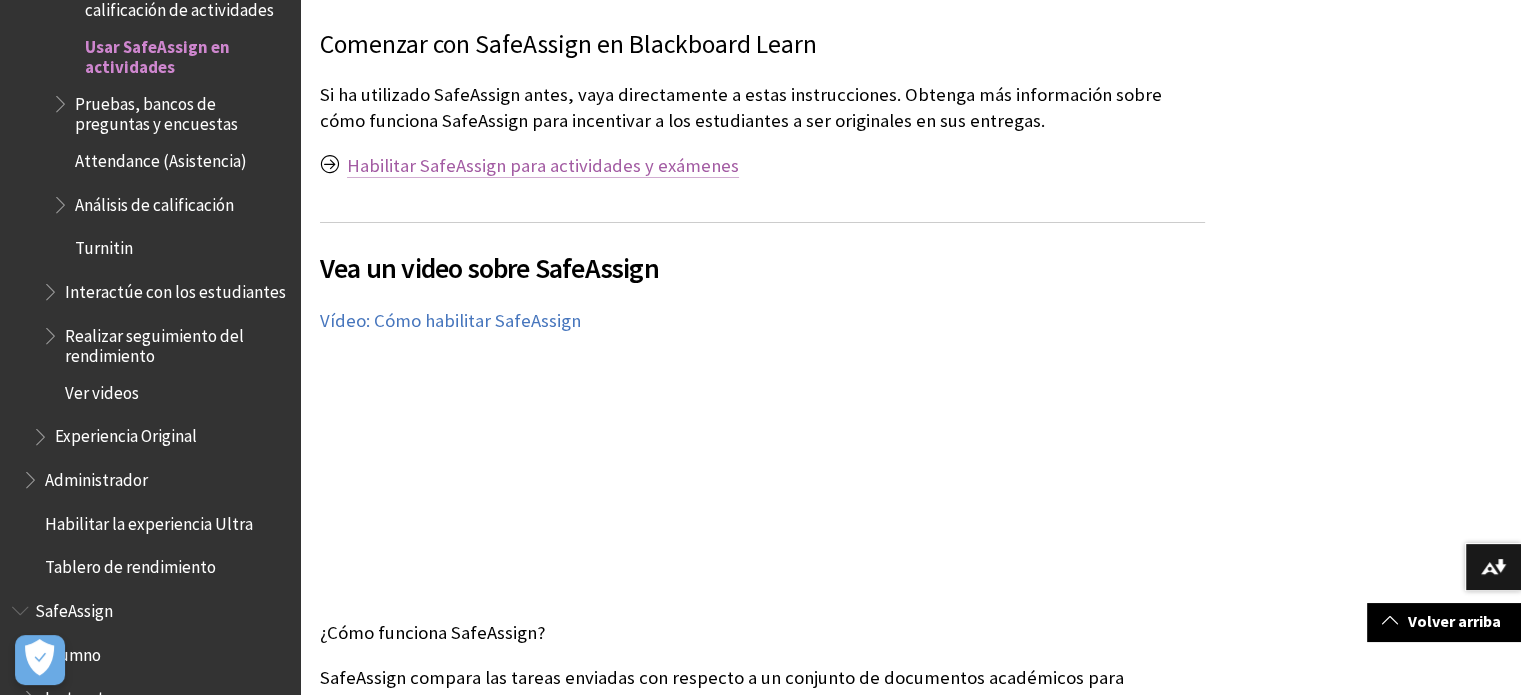 click on "Habilitar SafeAssign para actividades y exámenes" at bounding box center (543, 166) 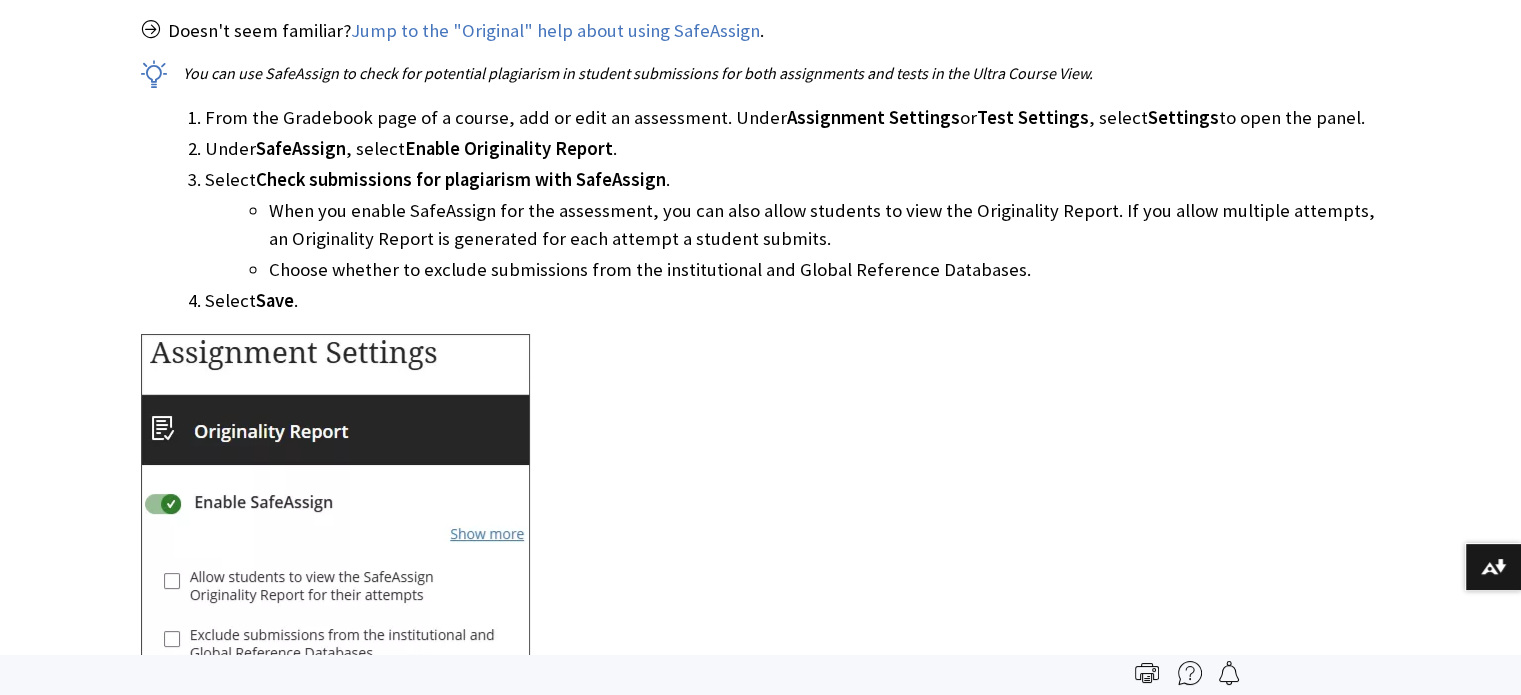 scroll, scrollTop: 1063, scrollLeft: 0, axis: vertical 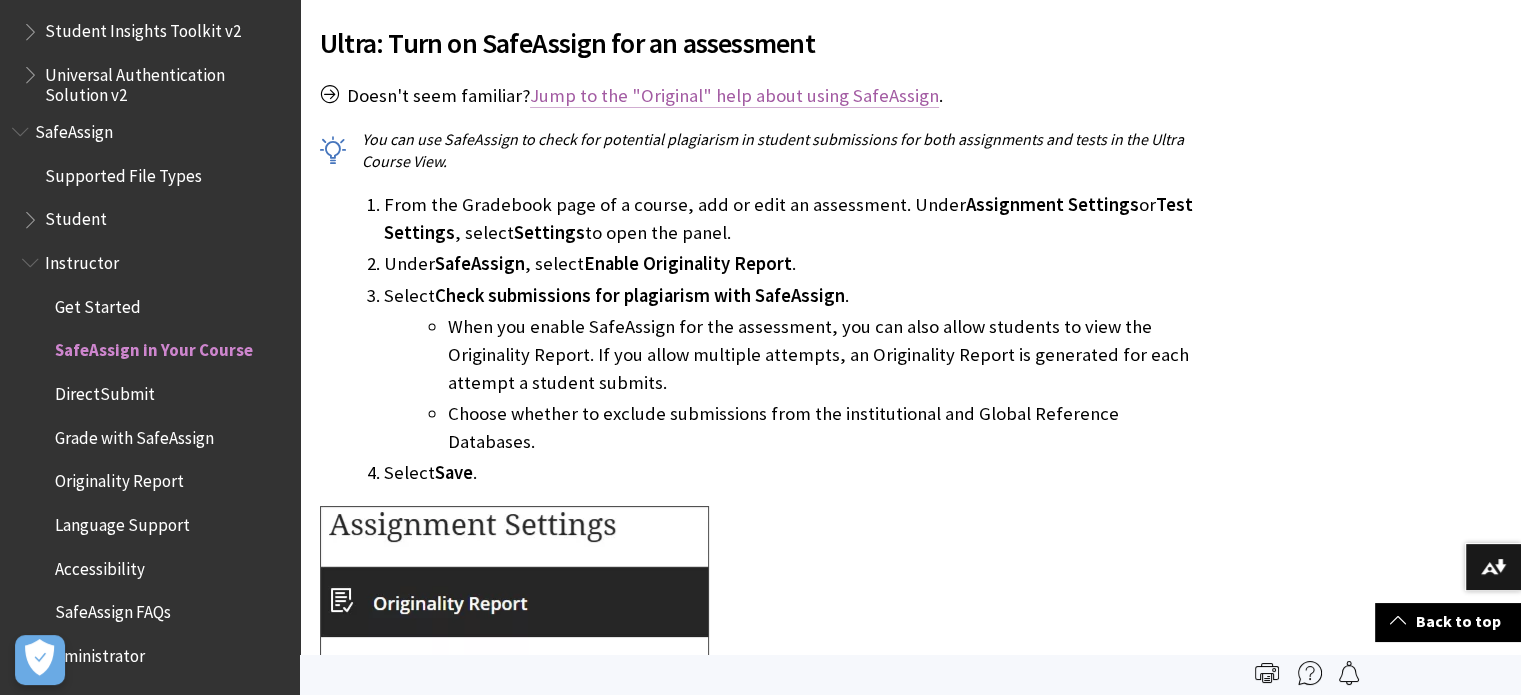 click on "Jump to the "Original" help about using SafeAssign" at bounding box center (734, 96) 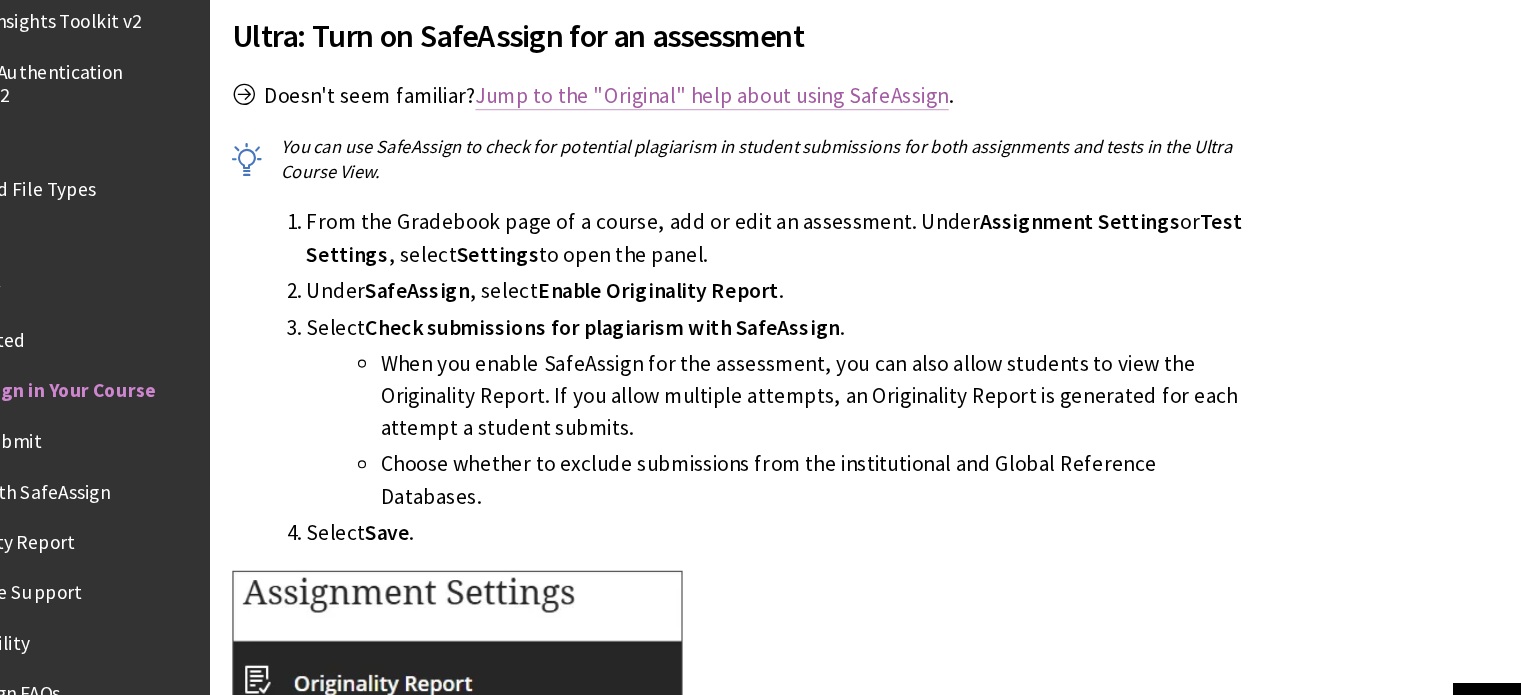 click on "Jump to the "Original" help about using SafeAssign" at bounding box center (734, 96) 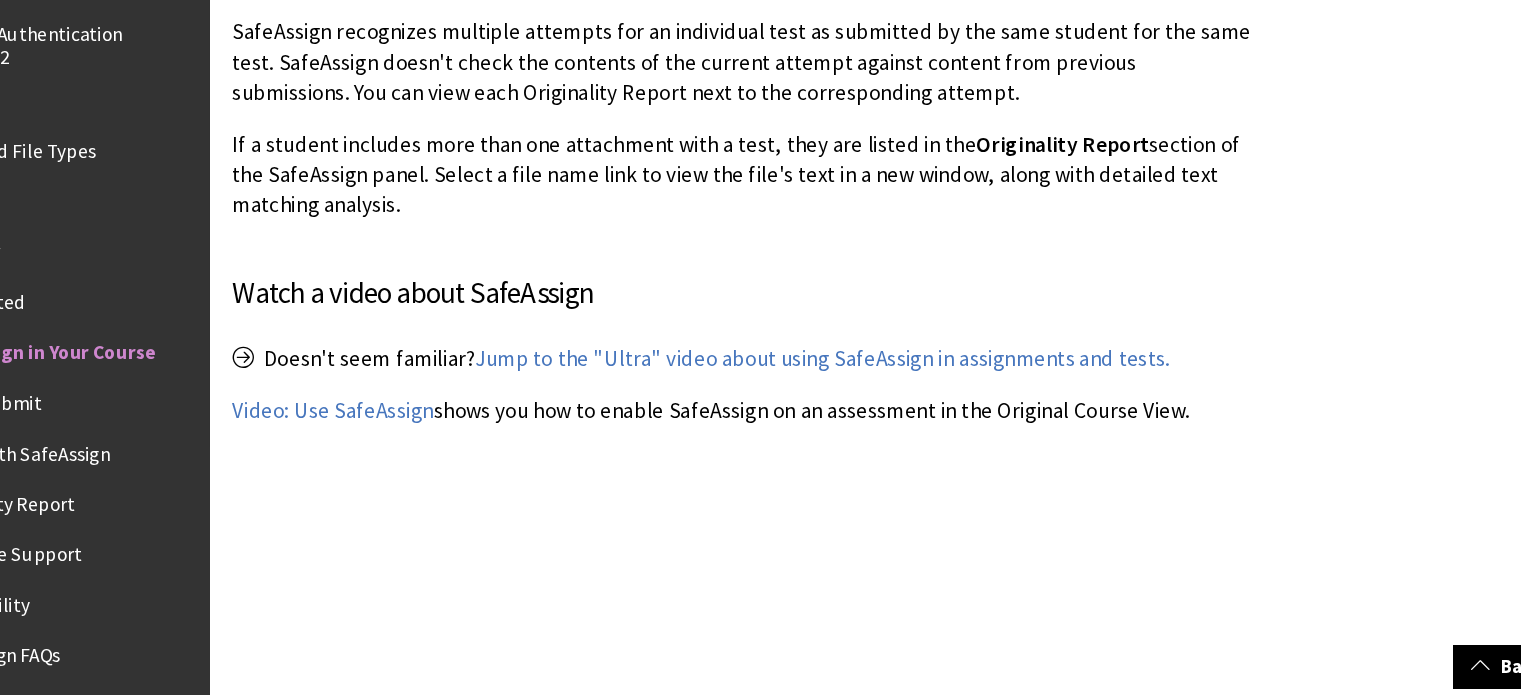 scroll, scrollTop: 4091, scrollLeft: 0, axis: vertical 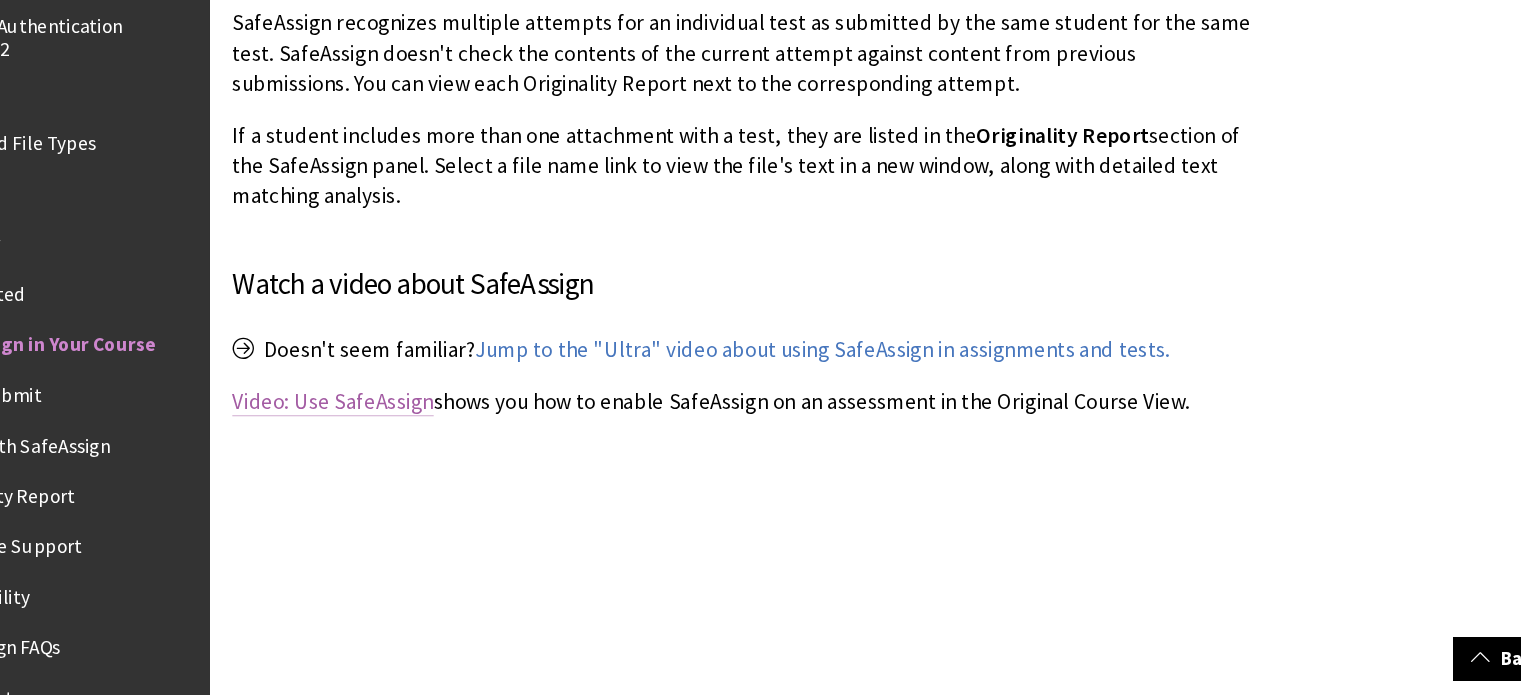 click on "Video: Use SafeAssign" at bounding box center [407, 401] 